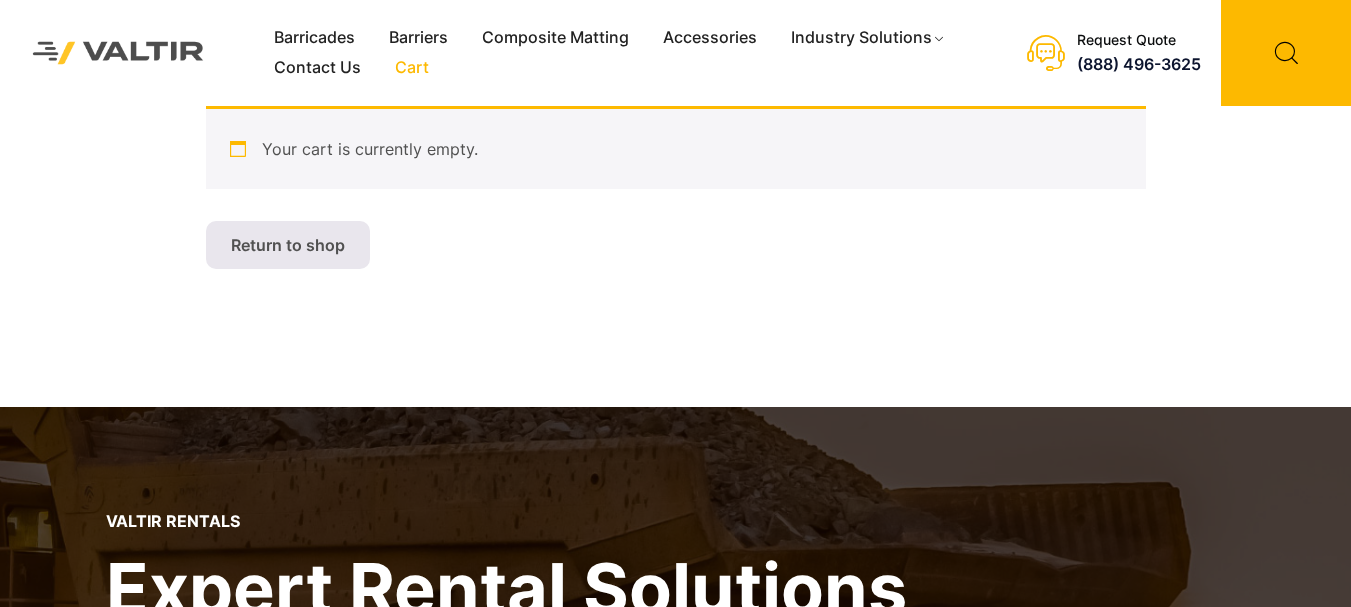 scroll, scrollTop: 0, scrollLeft: 0, axis: both 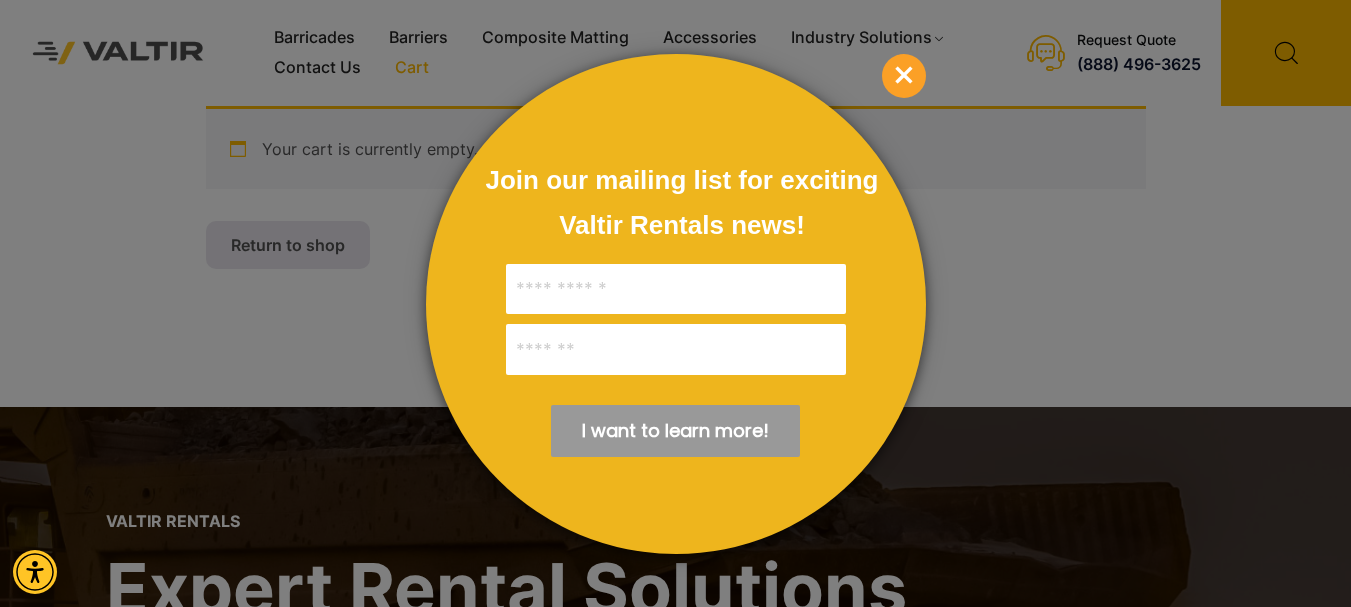 click on "×" at bounding box center [904, 76] 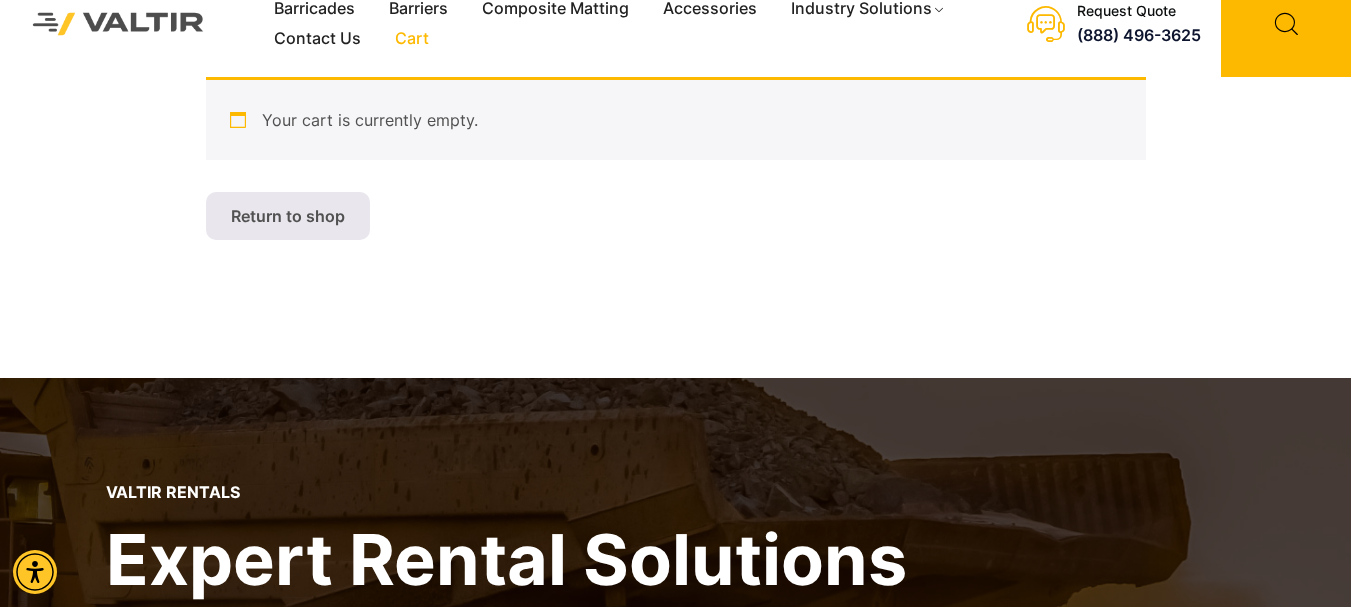 scroll, scrollTop: 0, scrollLeft: 0, axis: both 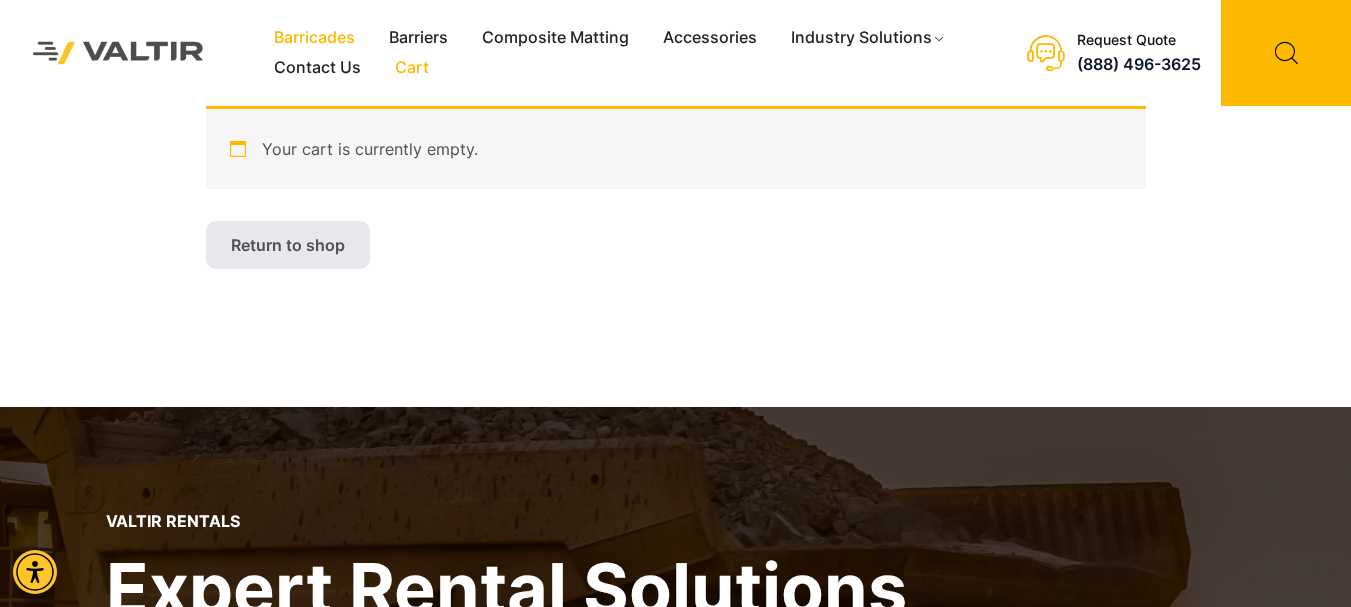 click on "Barricades" at bounding box center [314, 38] 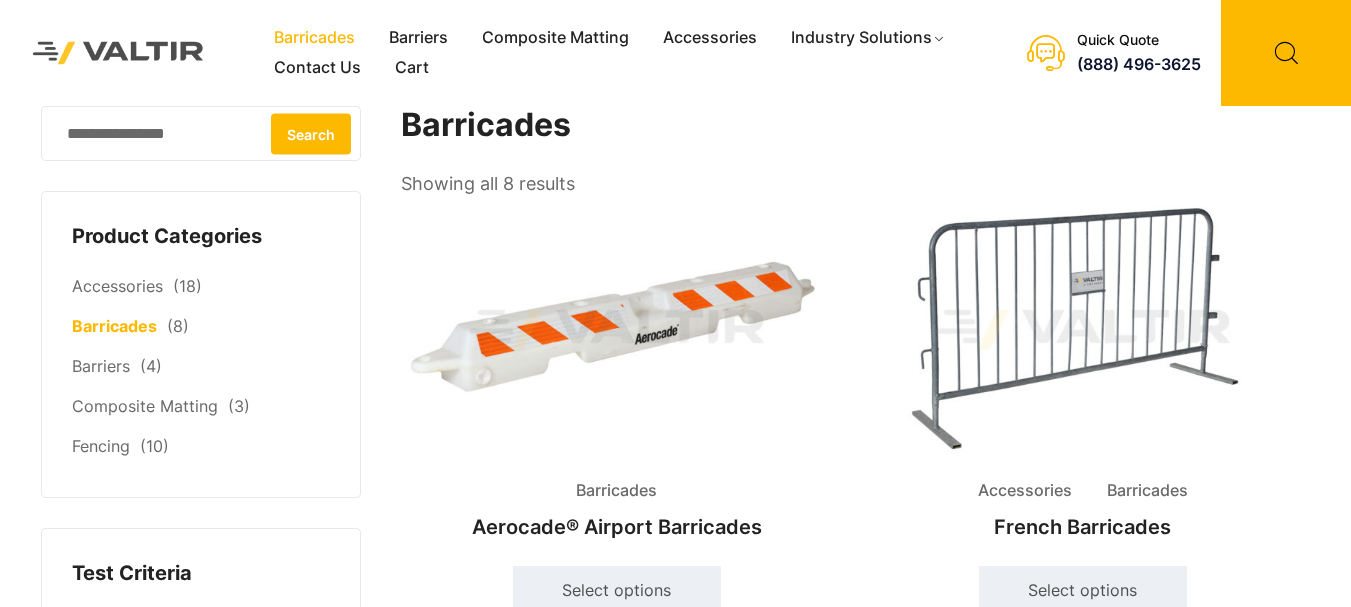 scroll, scrollTop: 0, scrollLeft: 0, axis: both 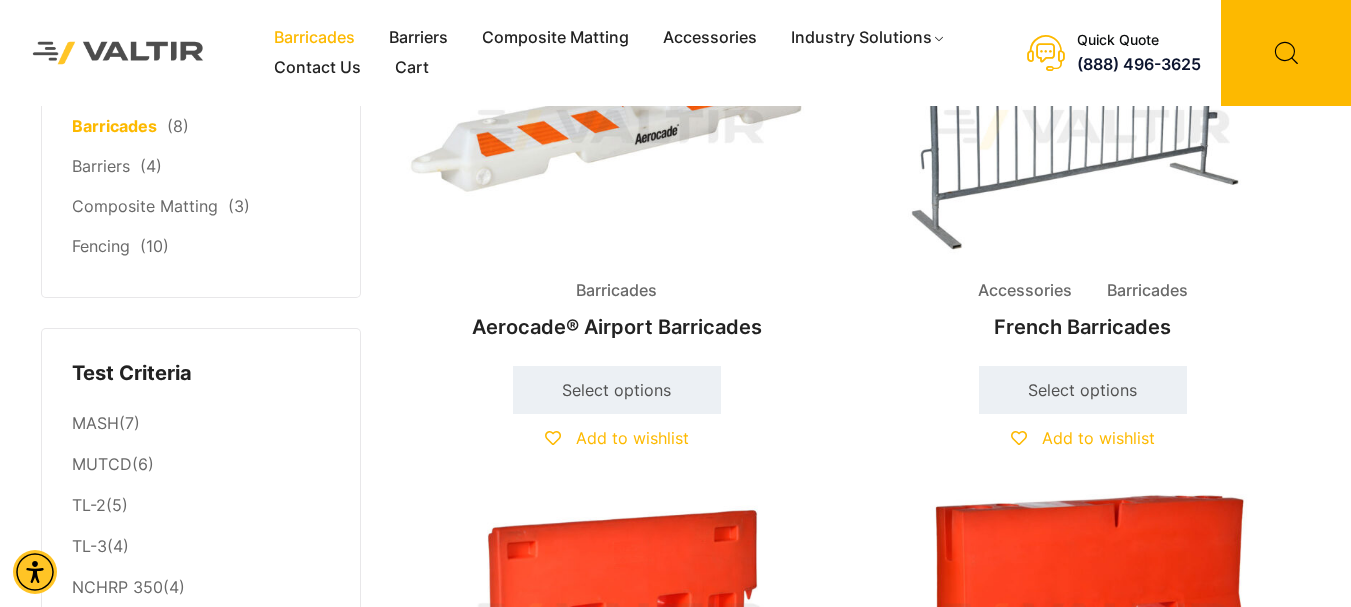 click on "Barricades" at bounding box center (1147, 291) 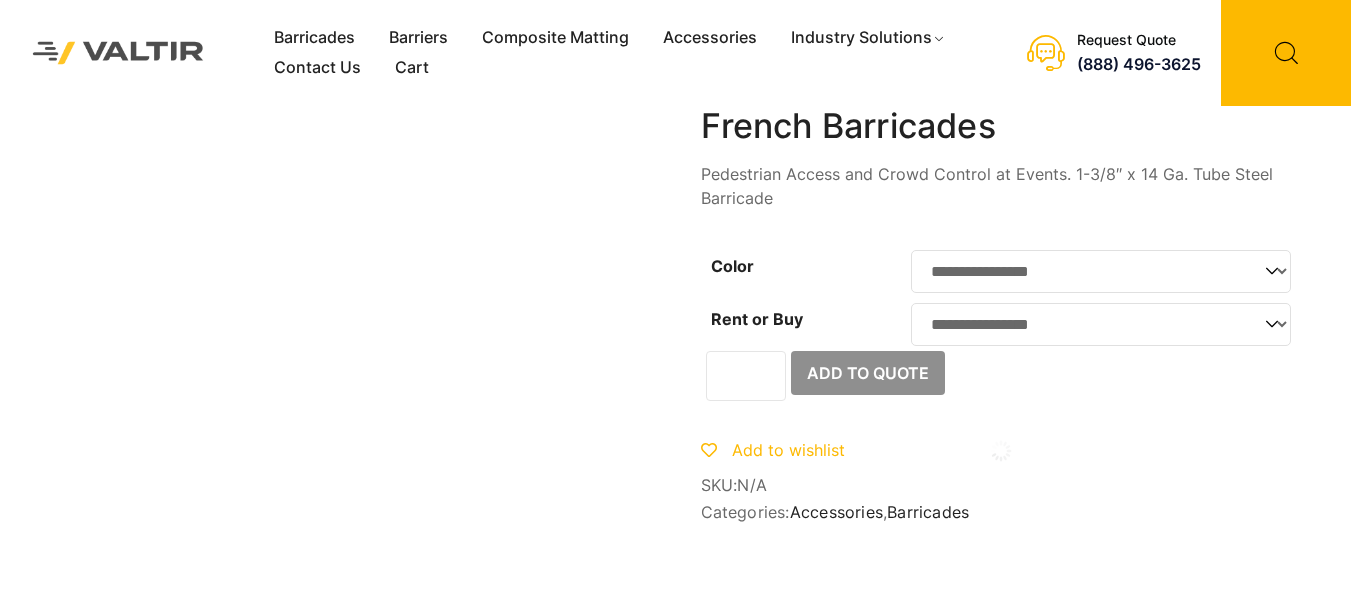 scroll, scrollTop: 0, scrollLeft: 0, axis: both 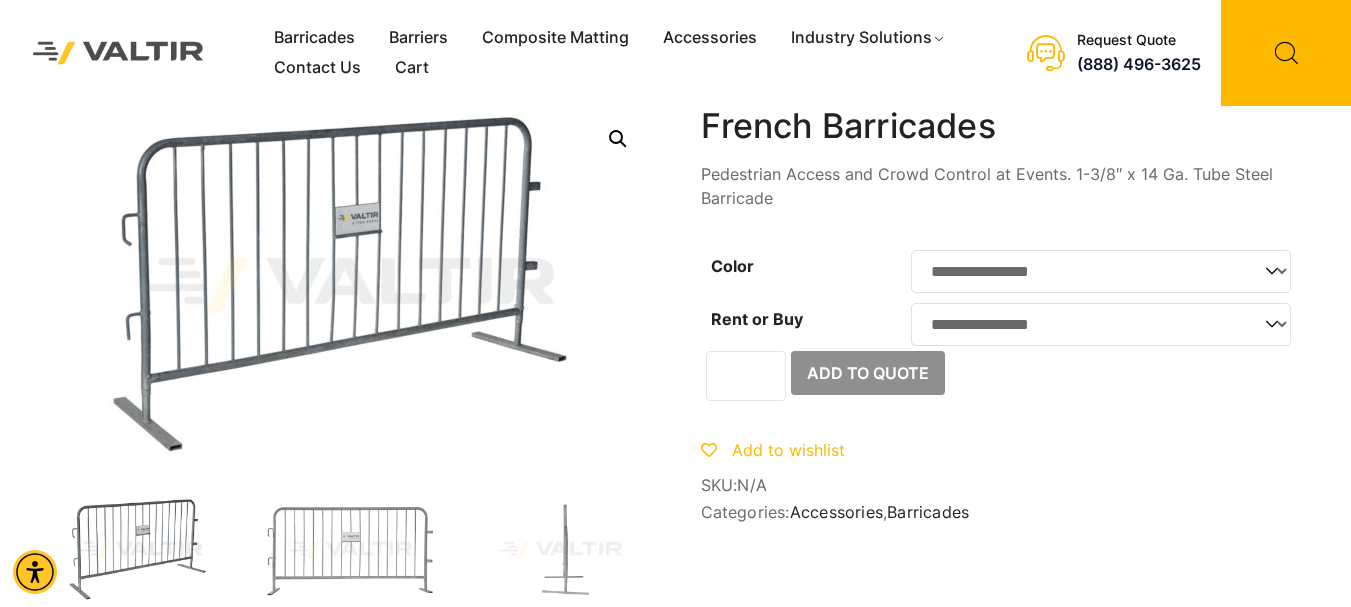 click on "**********" 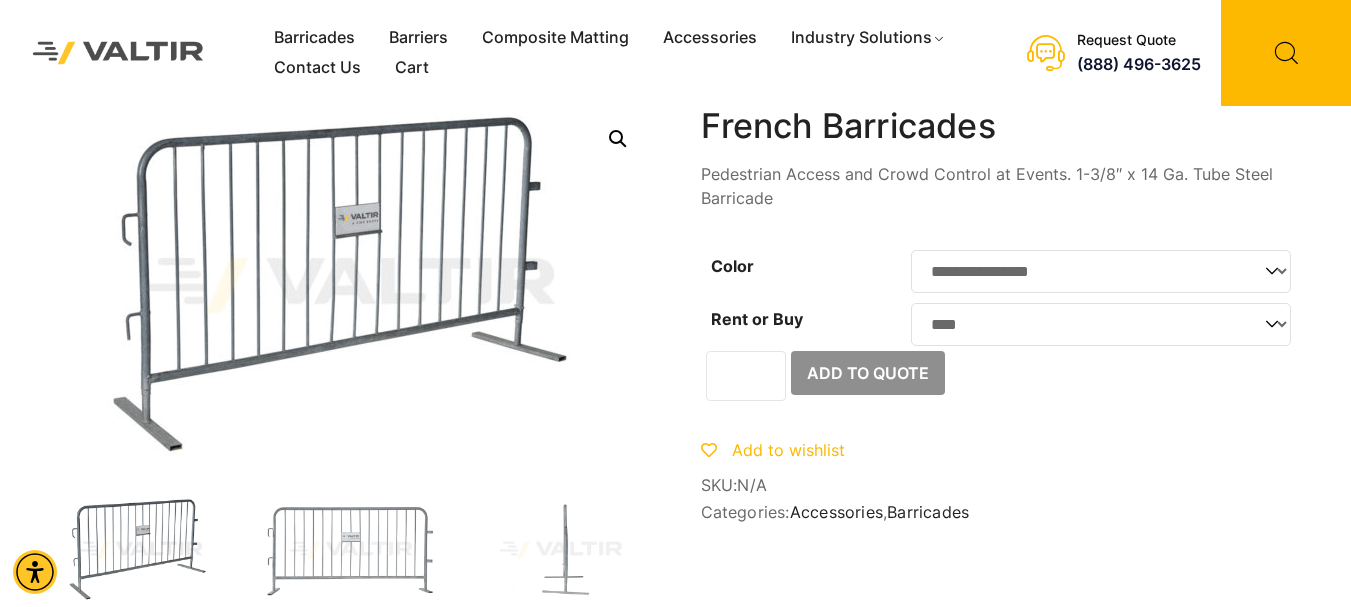 click on "**********" 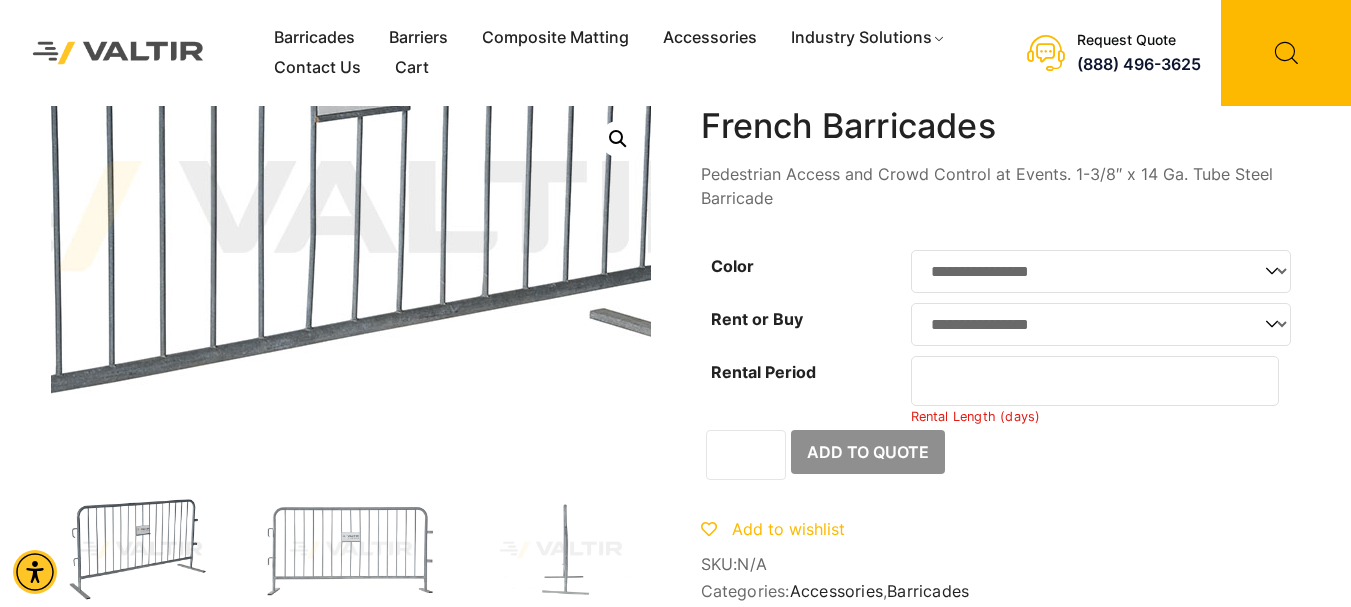 scroll, scrollTop: 200, scrollLeft: 0, axis: vertical 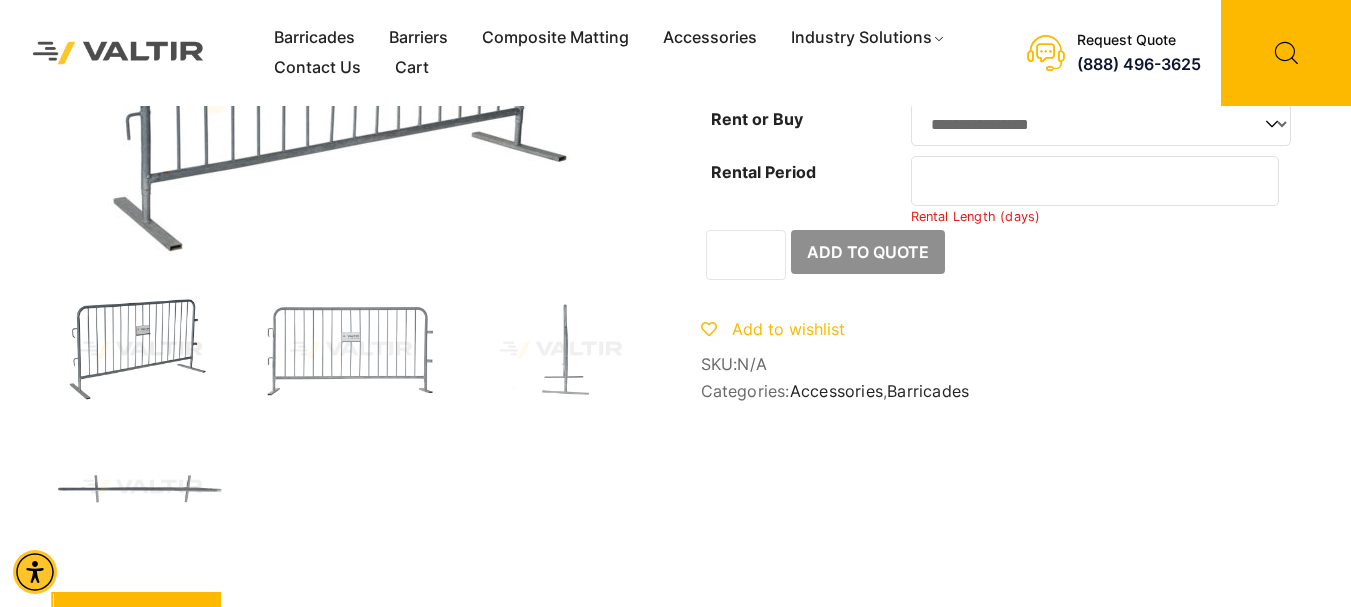 click at bounding box center (141, 350) 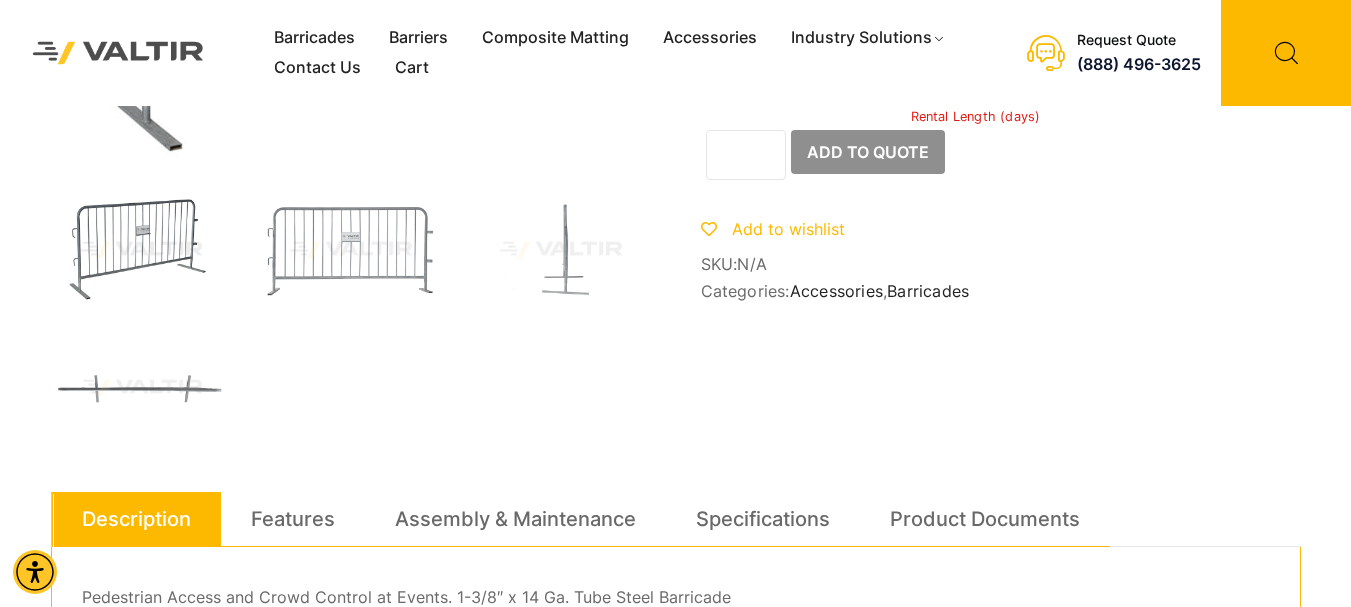 scroll, scrollTop: 400, scrollLeft: 0, axis: vertical 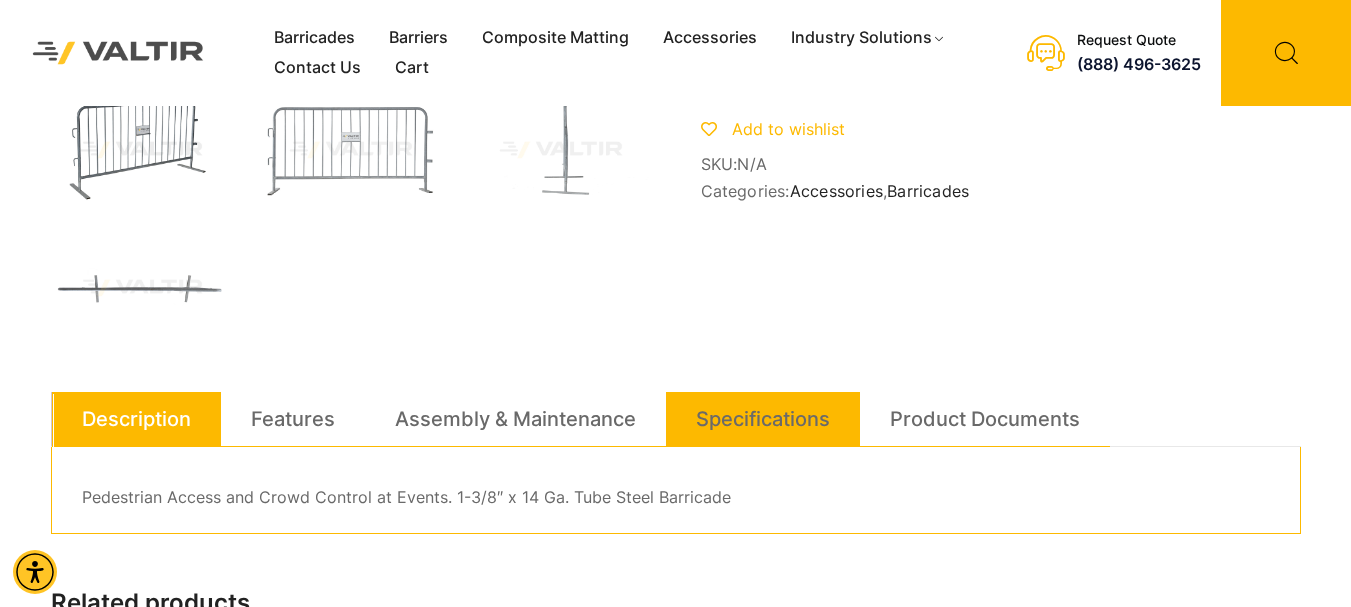 click on "Specifications" at bounding box center (763, 419) 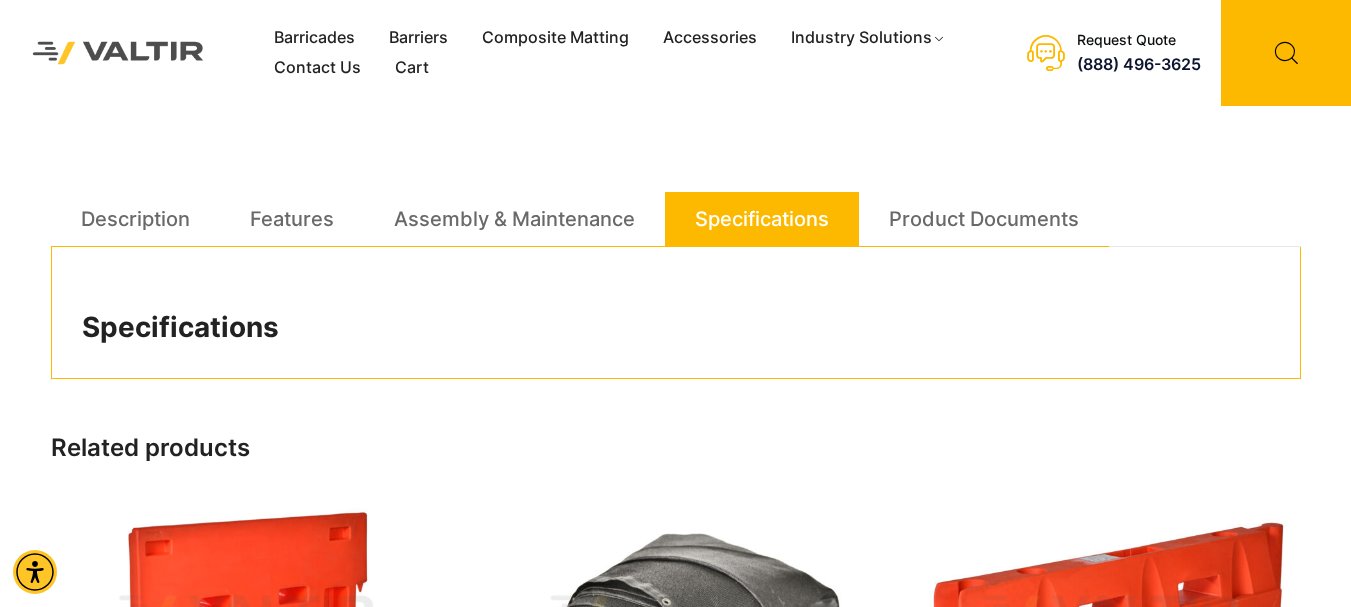 scroll, scrollTop: 500, scrollLeft: 0, axis: vertical 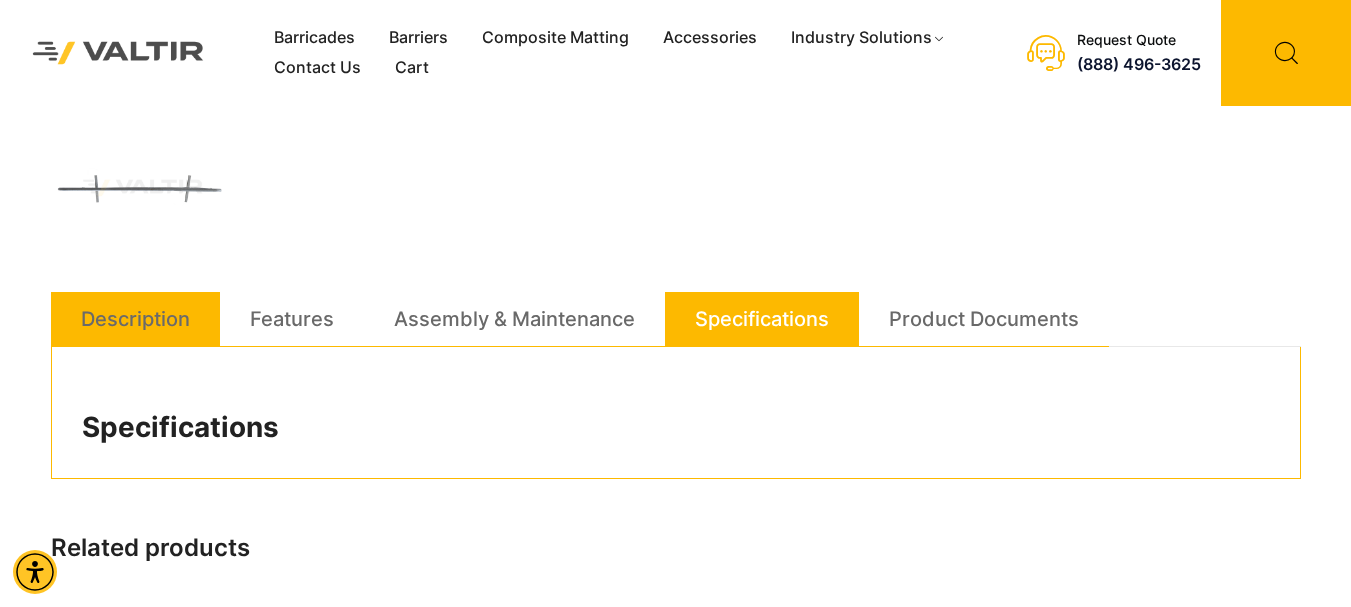 click on "Description" at bounding box center (135, 319) 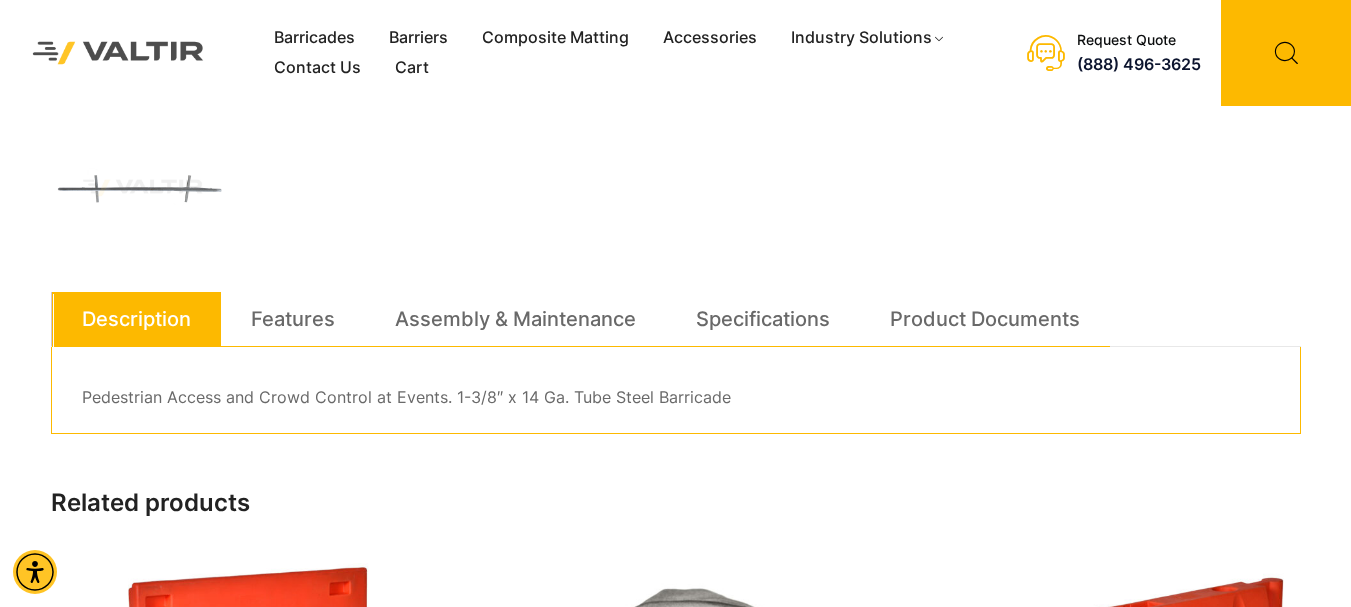 scroll, scrollTop: 400, scrollLeft: 0, axis: vertical 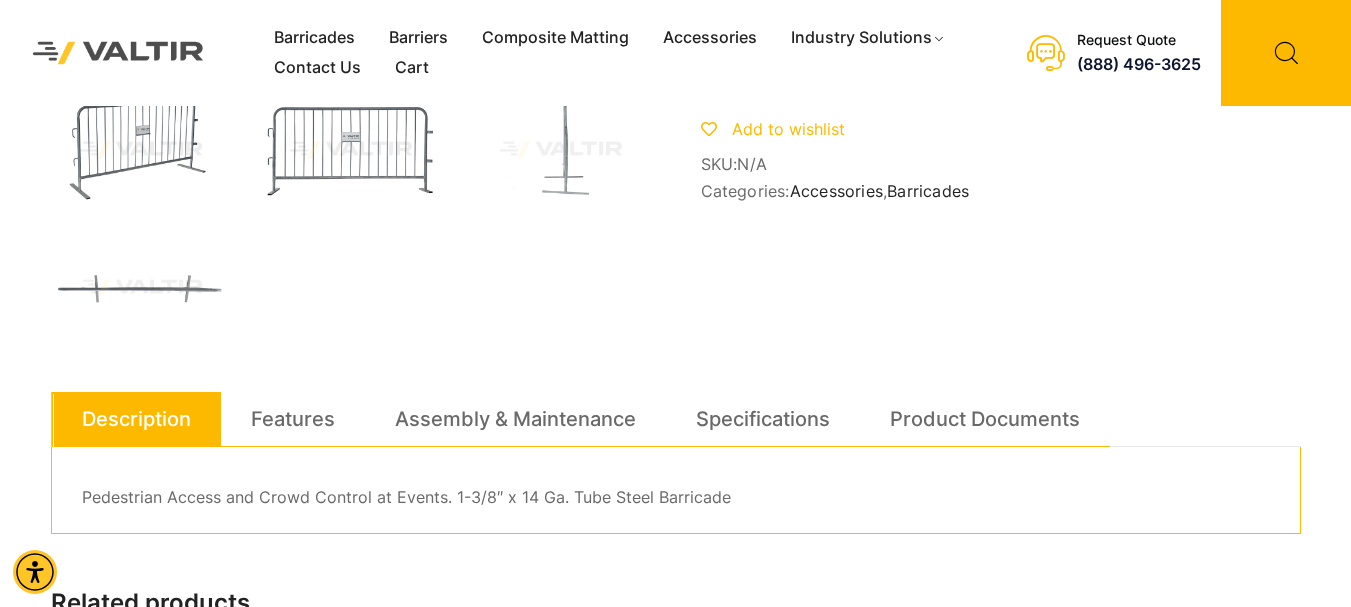 click at bounding box center [351, 150] 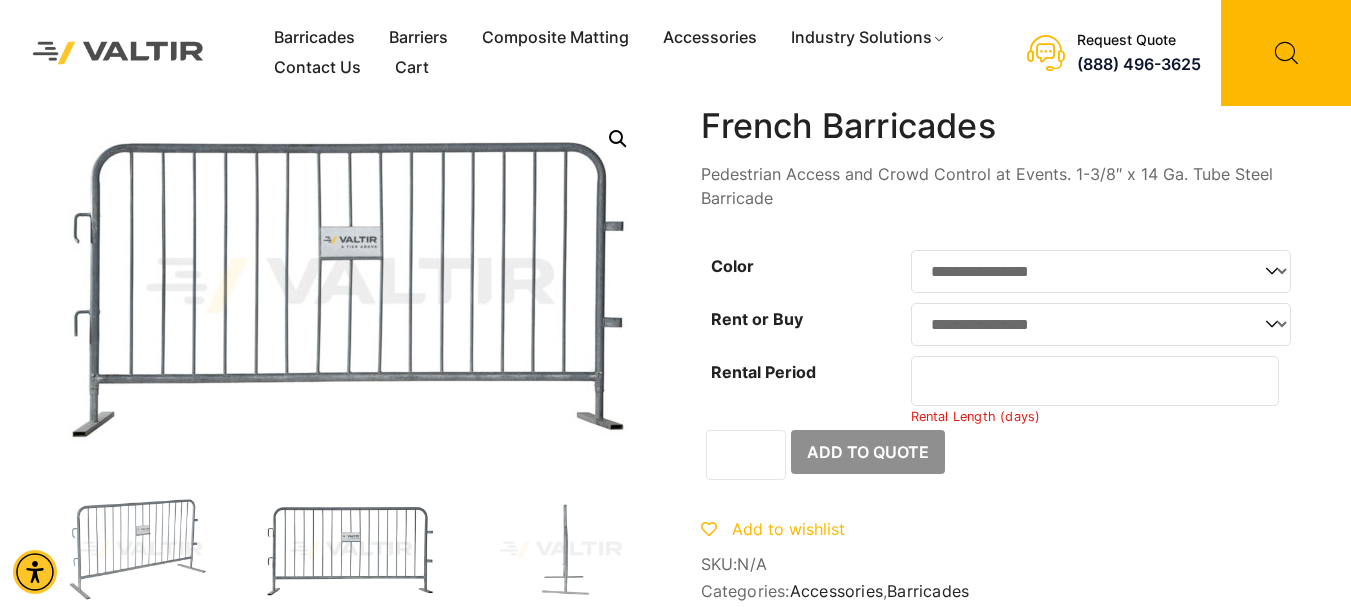 scroll, scrollTop: 100, scrollLeft: 0, axis: vertical 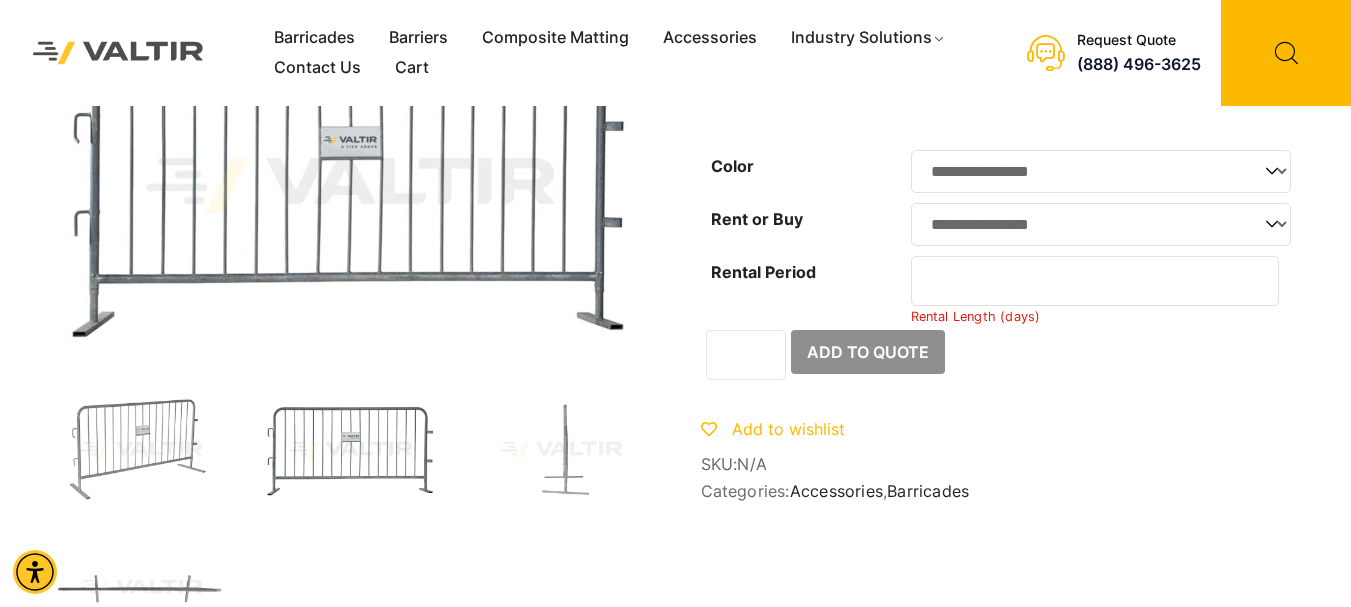 click on "*" 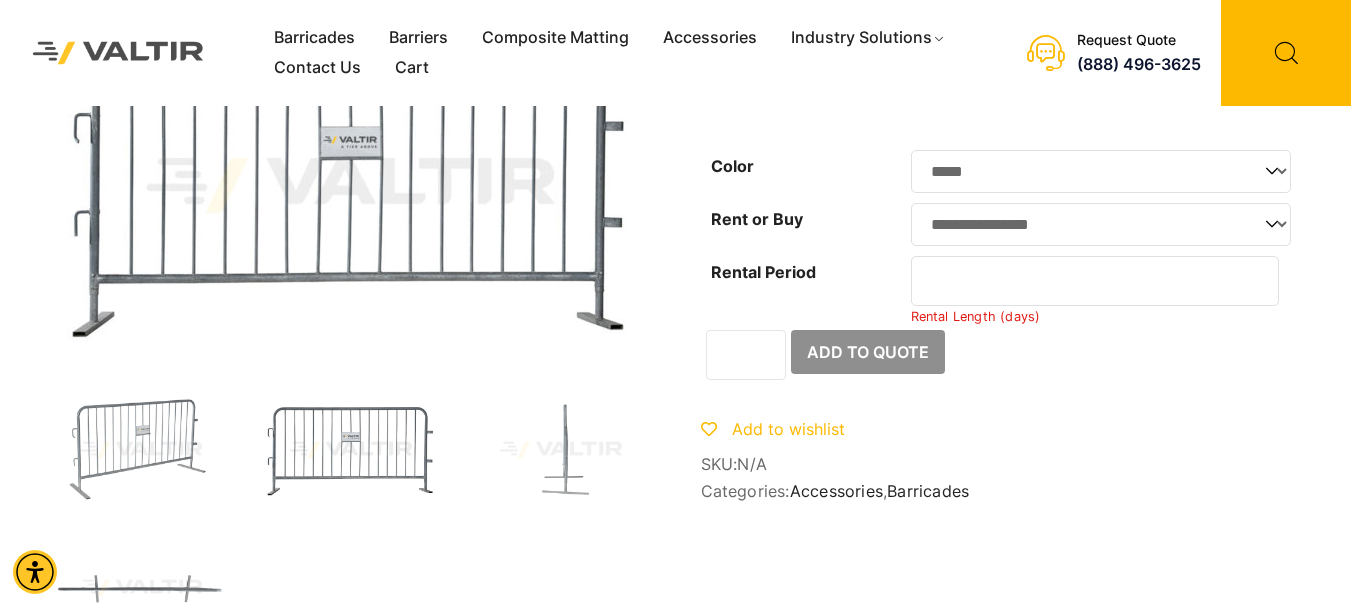 click on "**********" 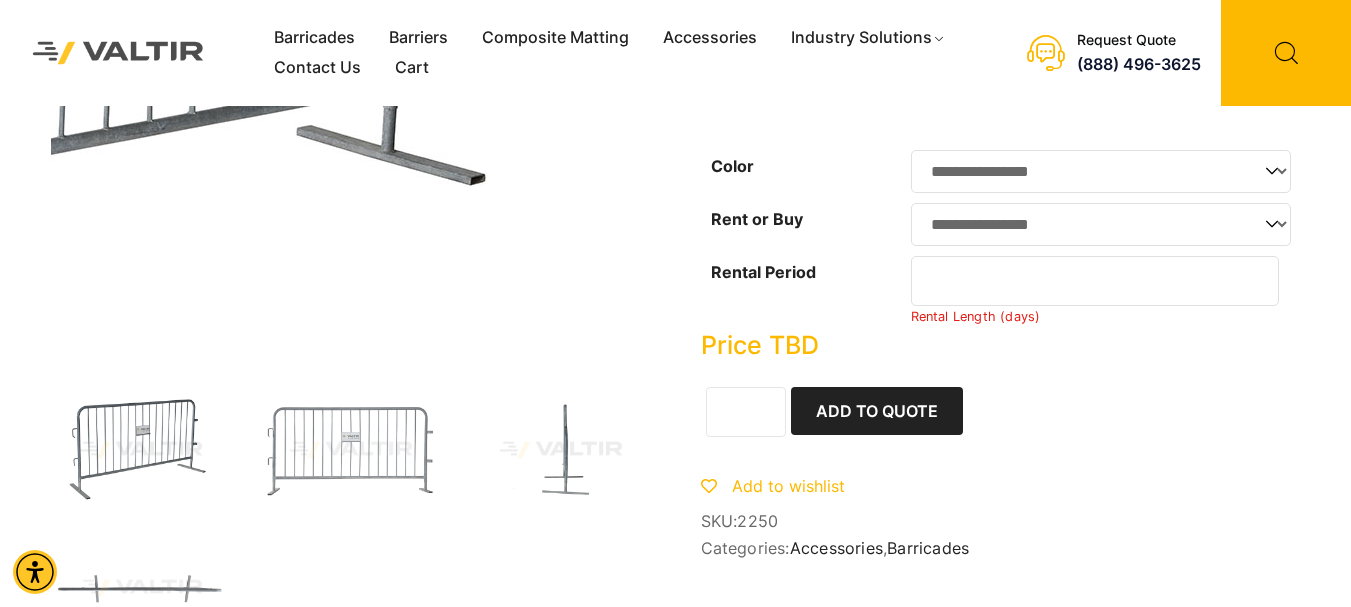 scroll, scrollTop: 200, scrollLeft: 0, axis: vertical 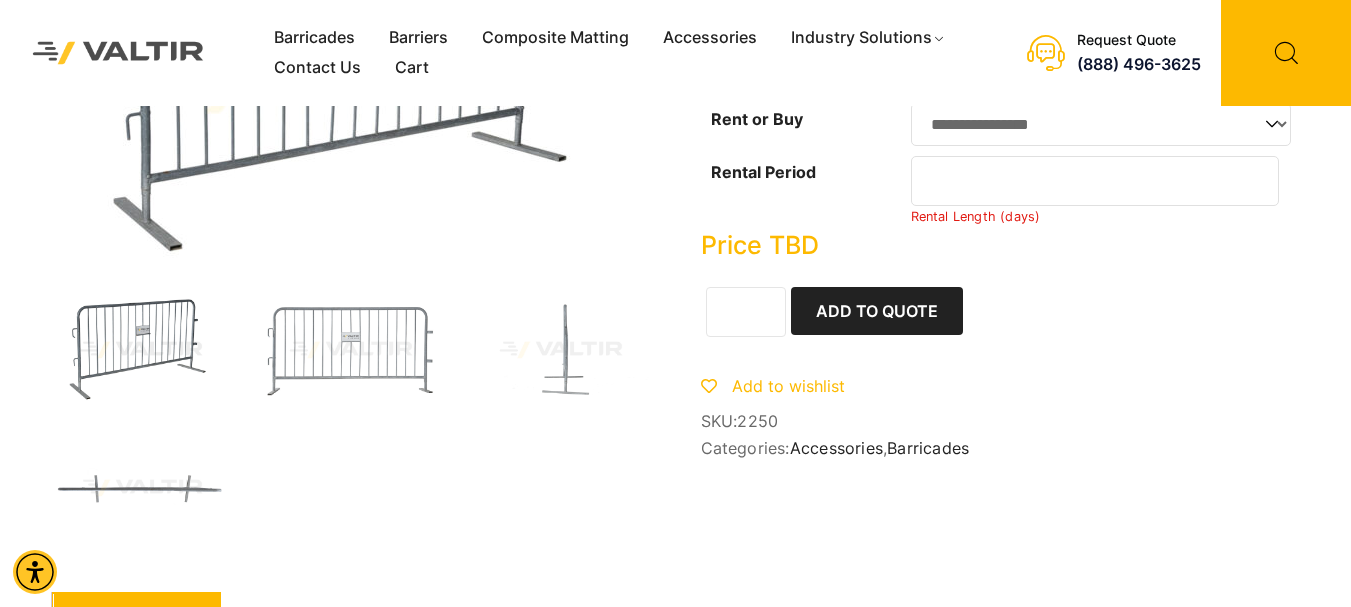 click on "*" 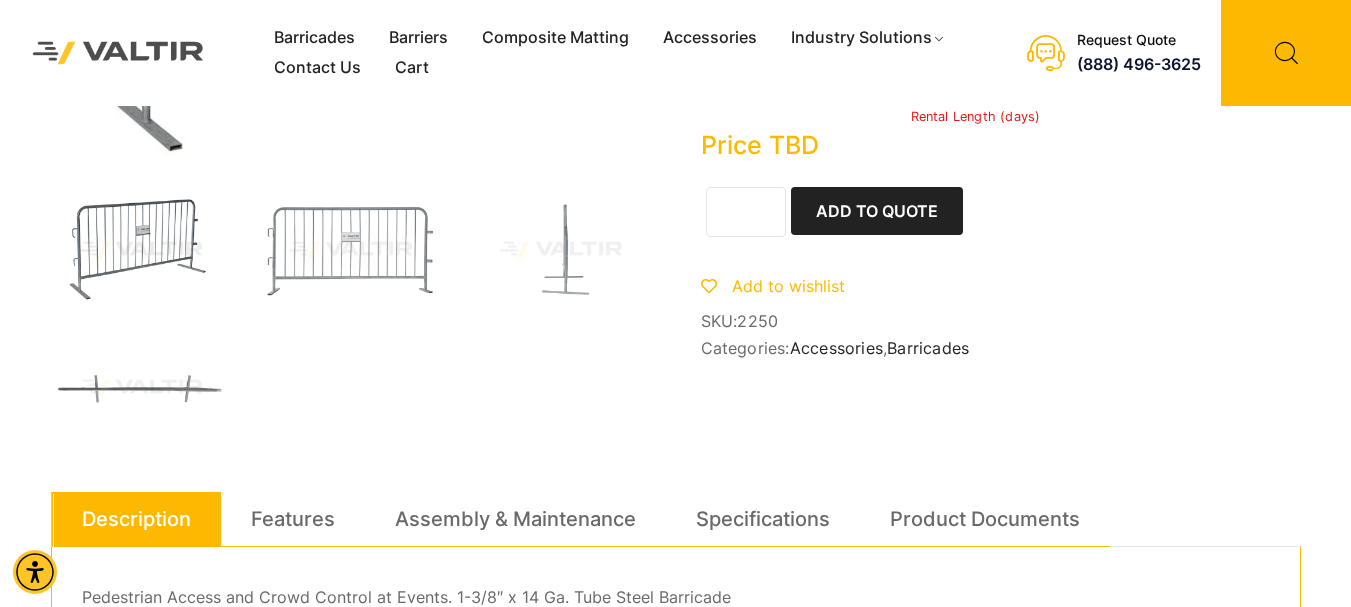 scroll, scrollTop: 200, scrollLeft: 0, axis: vertical 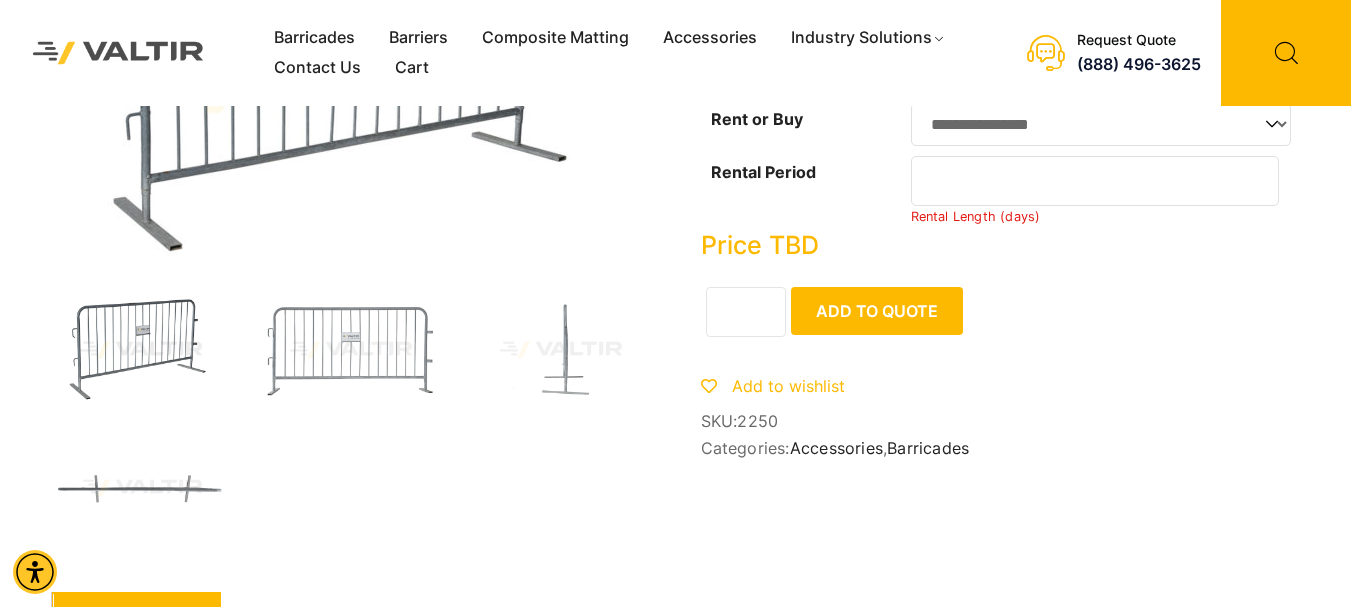 click on "Add to Quote" 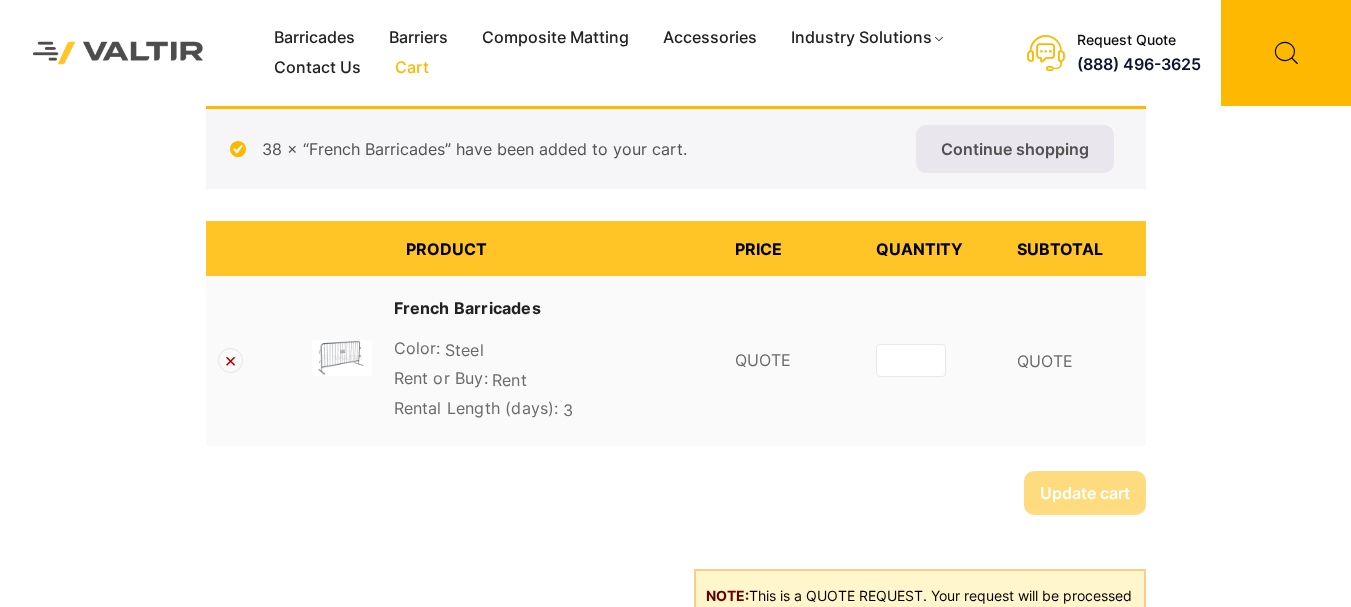 scroll, scrollTop: 0, scrollLeft: 0, axis: both 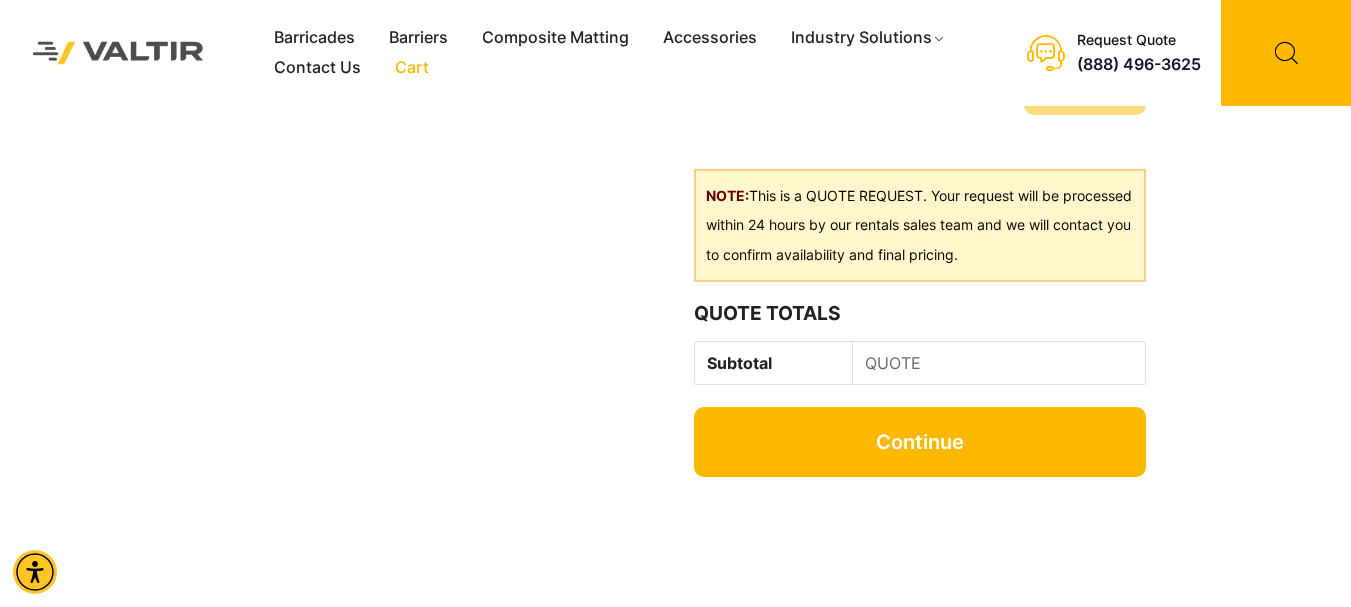 click on "Continue" at bounding box center (919, 442) 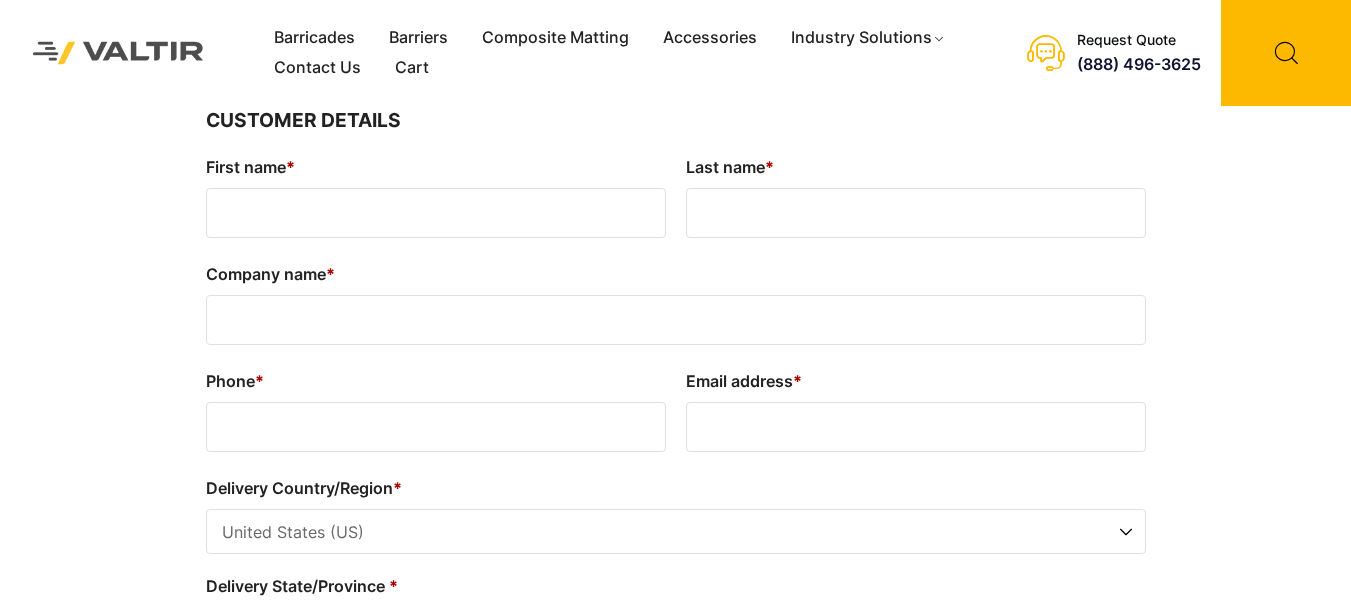select on "**" 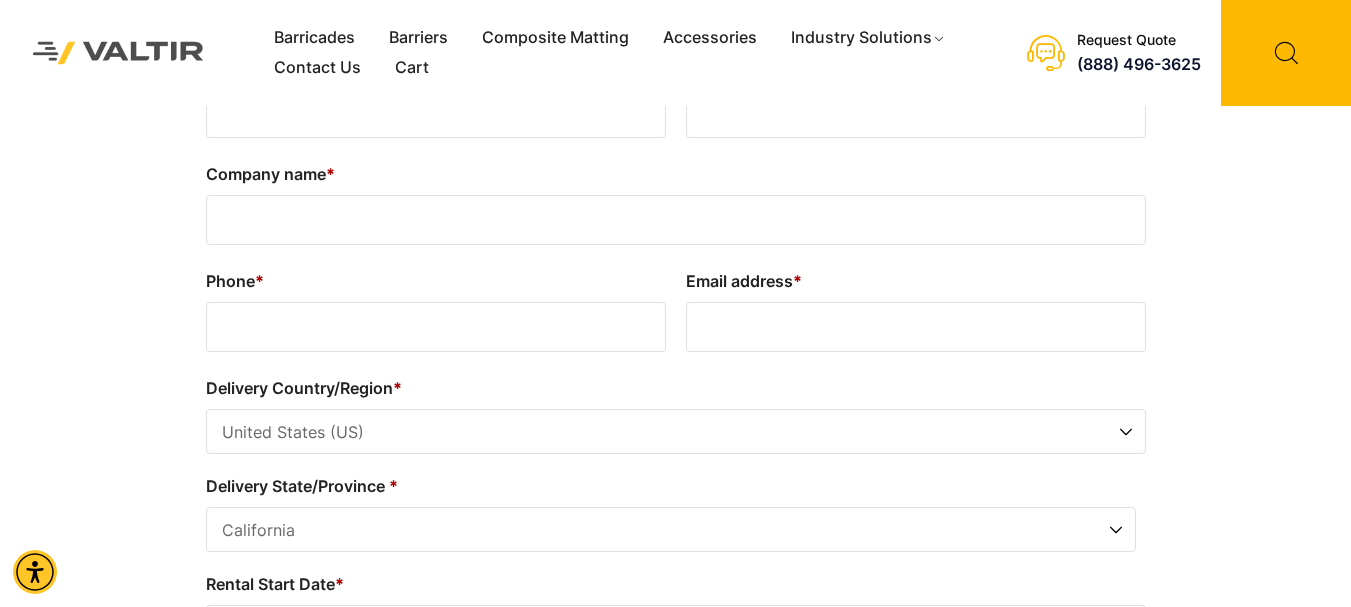 scroll, scrollTop: 0, scrollLeft: 0, axis: both 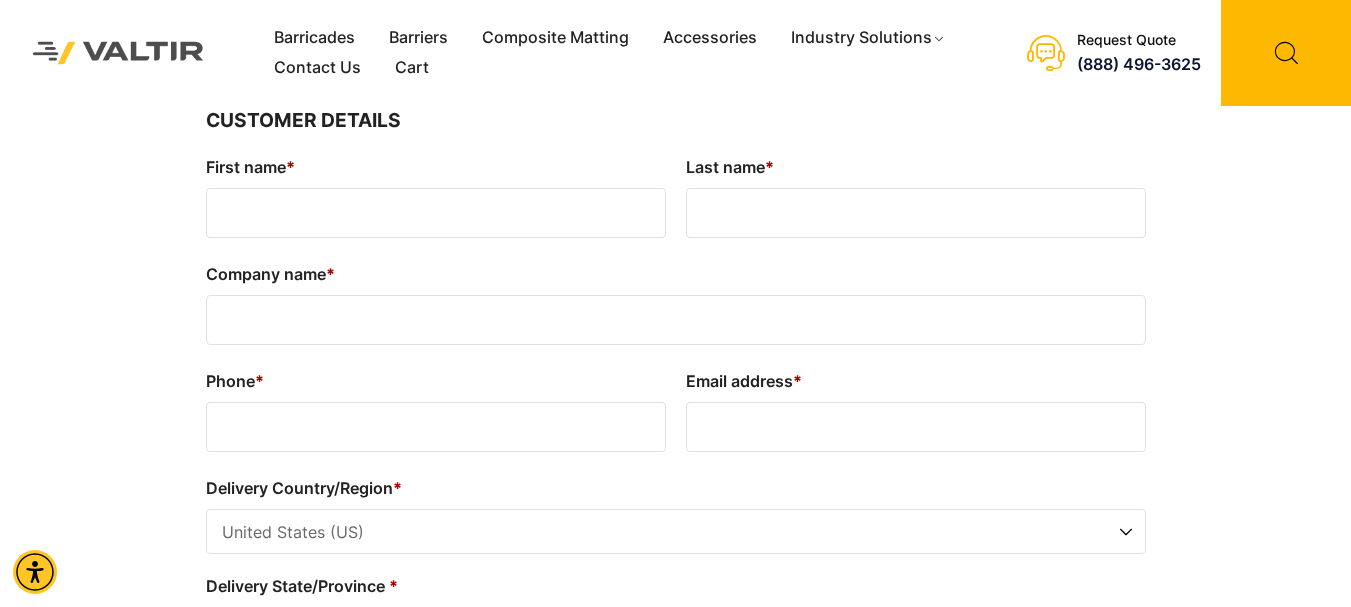 click on "[FIRST] name *" at bounding box center (436, 213) 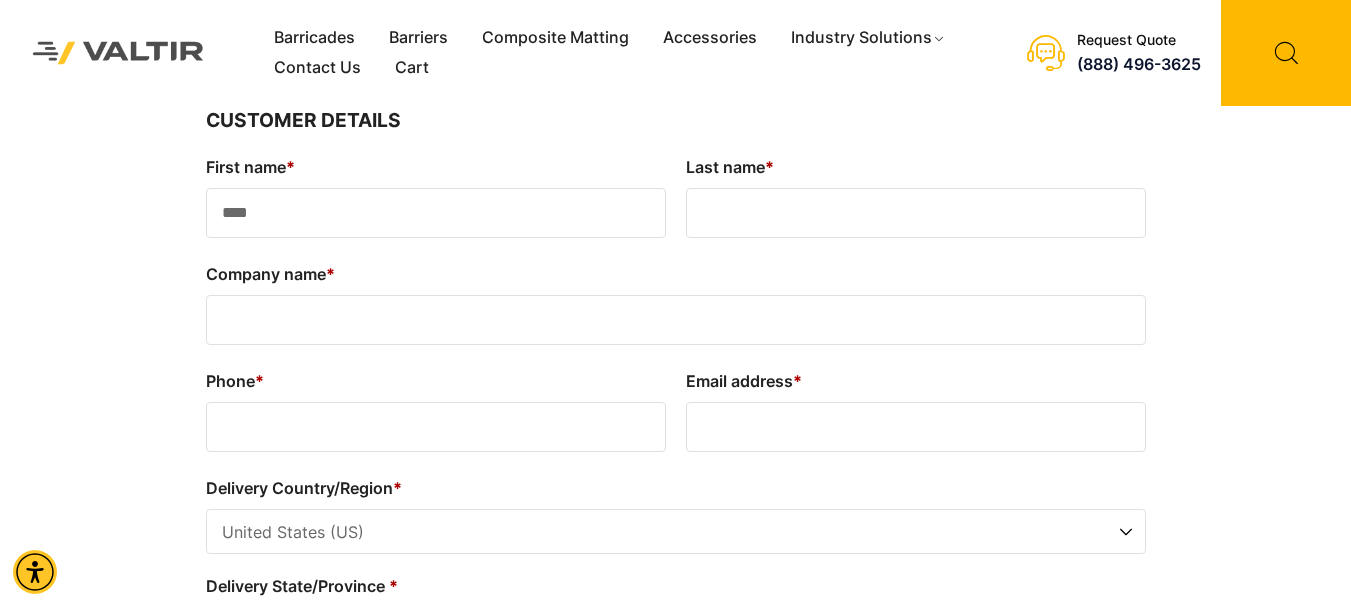 type on "****" 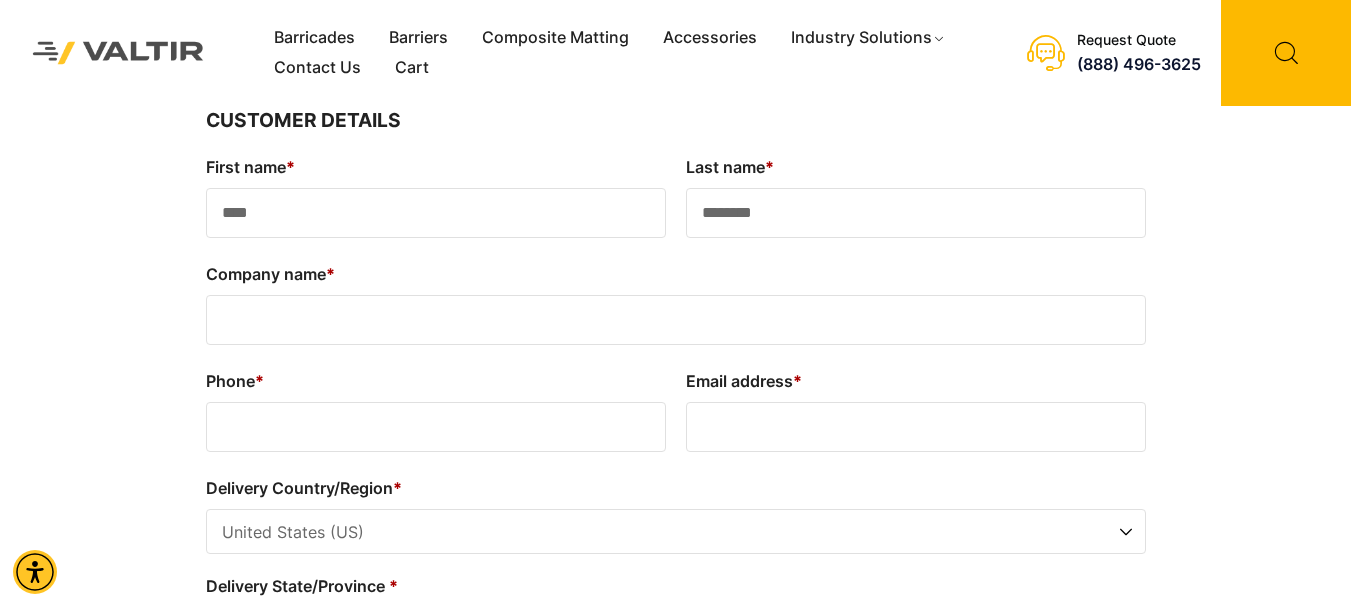 type on "********" 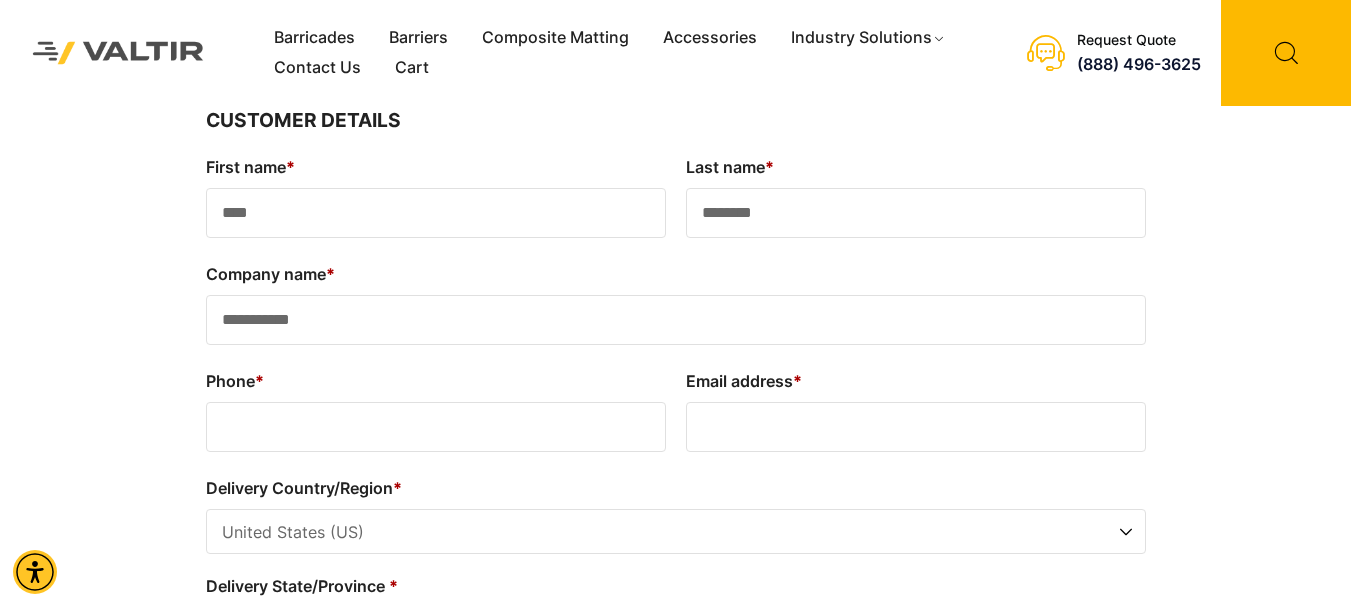 type on "**********" 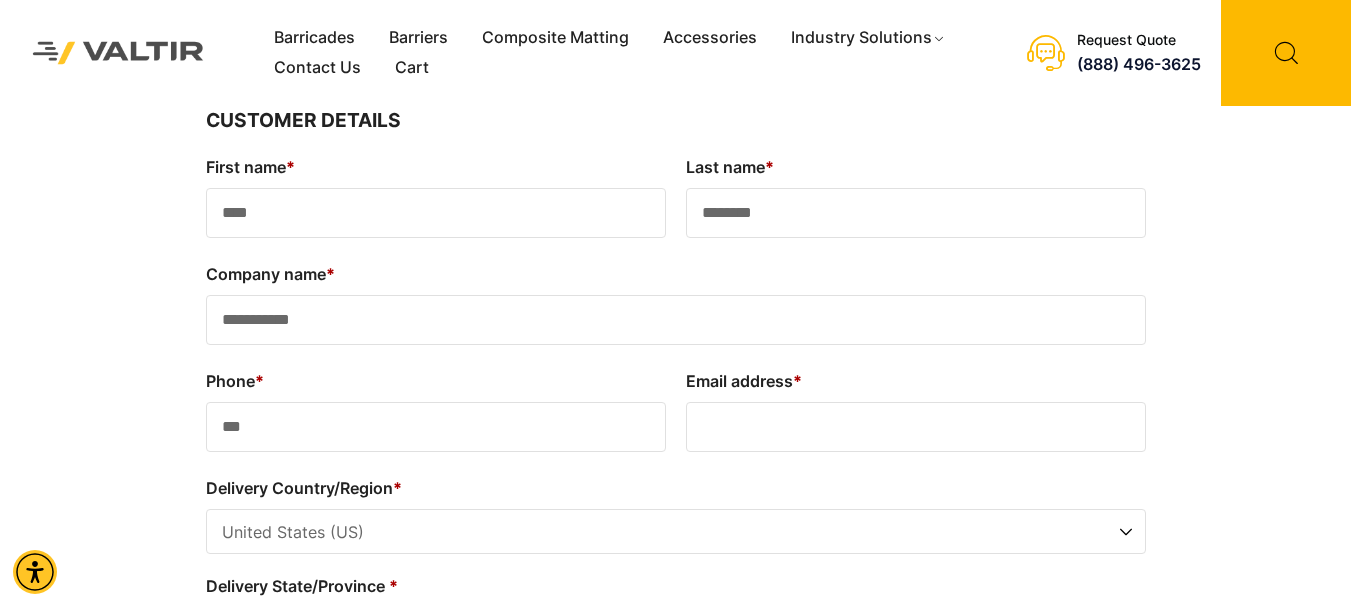 click on "***" at bounding box center [436, 427] 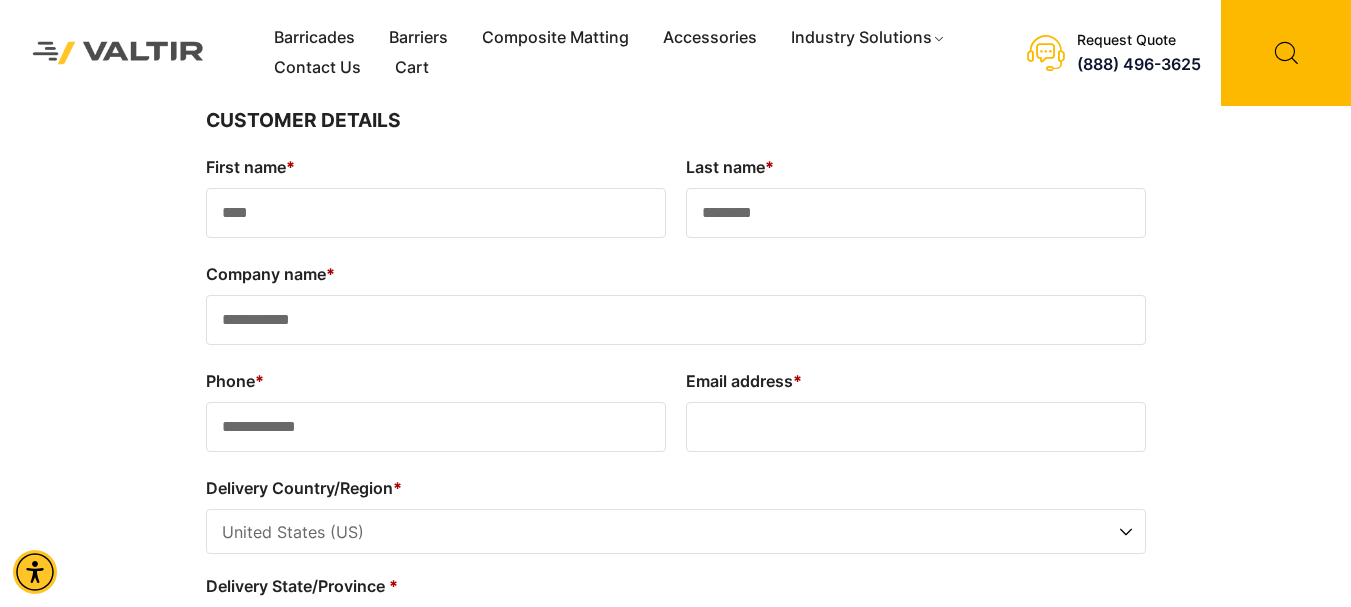 type on "**********" 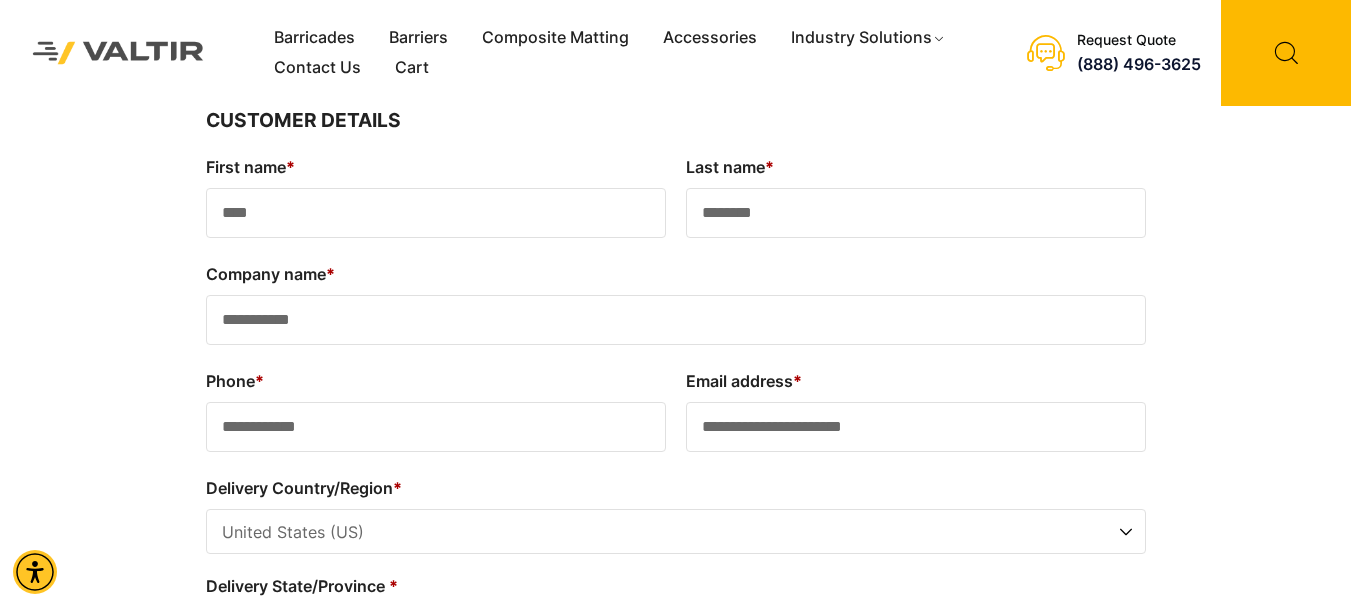 scroll, scrollTop: 100, scrollLeft: 0, axis: vertical 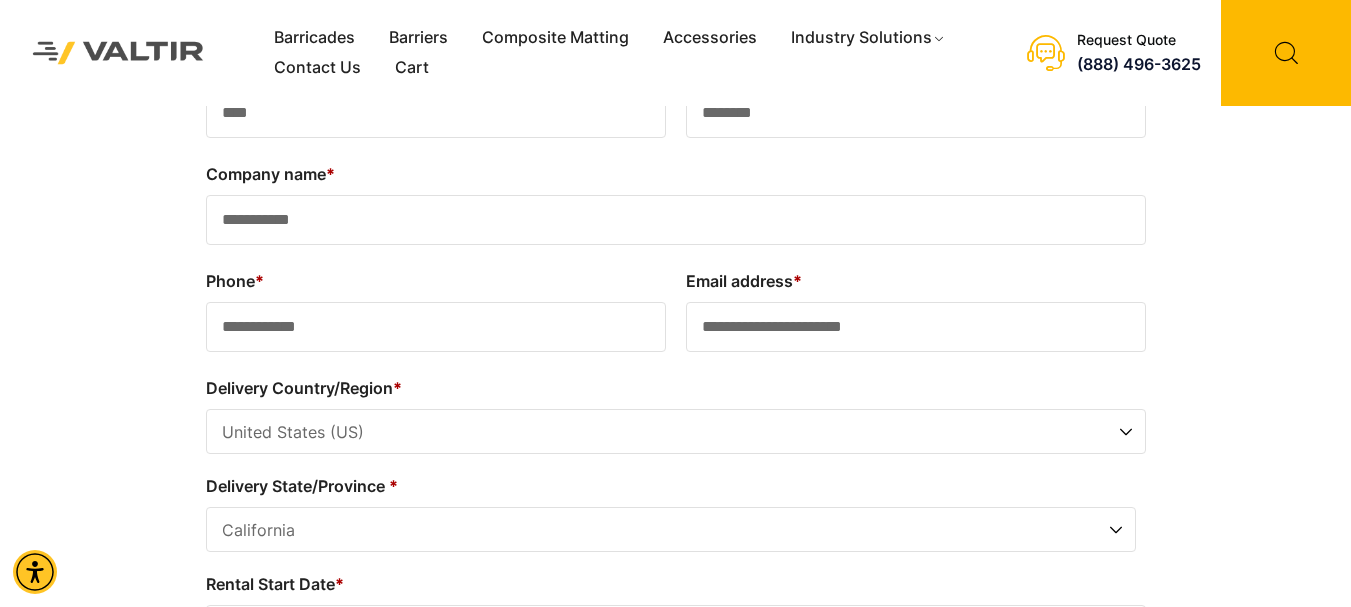 type on "**********" 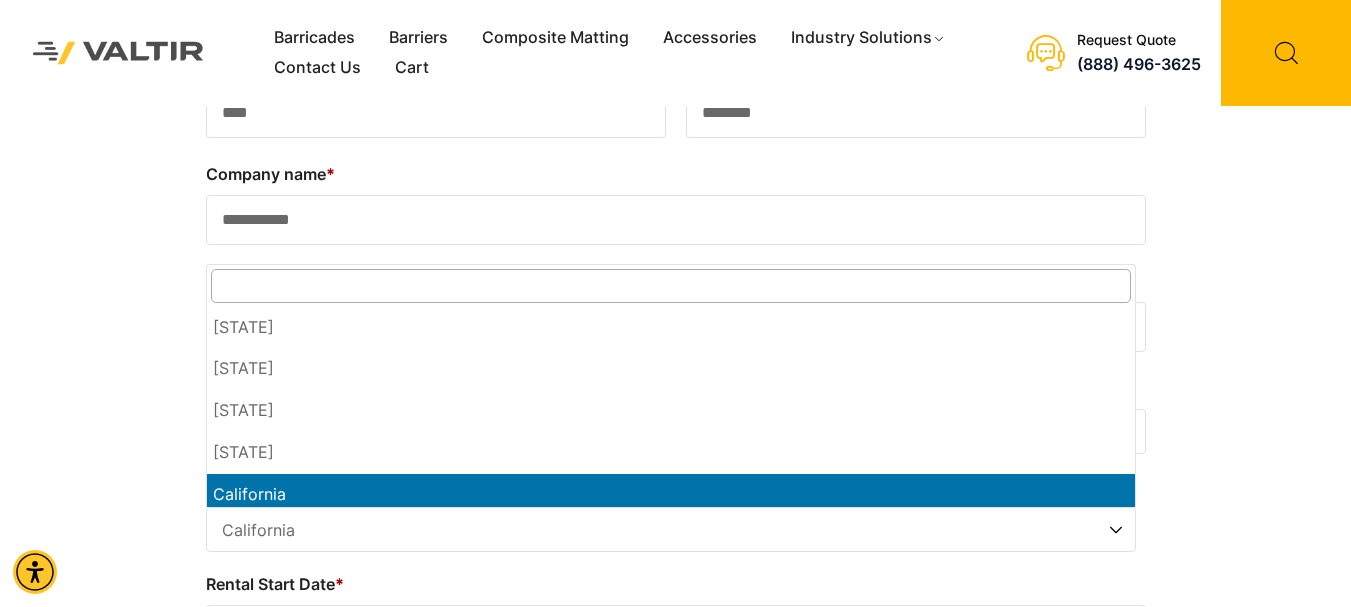 click on "California" at bounding box center [671, 530] 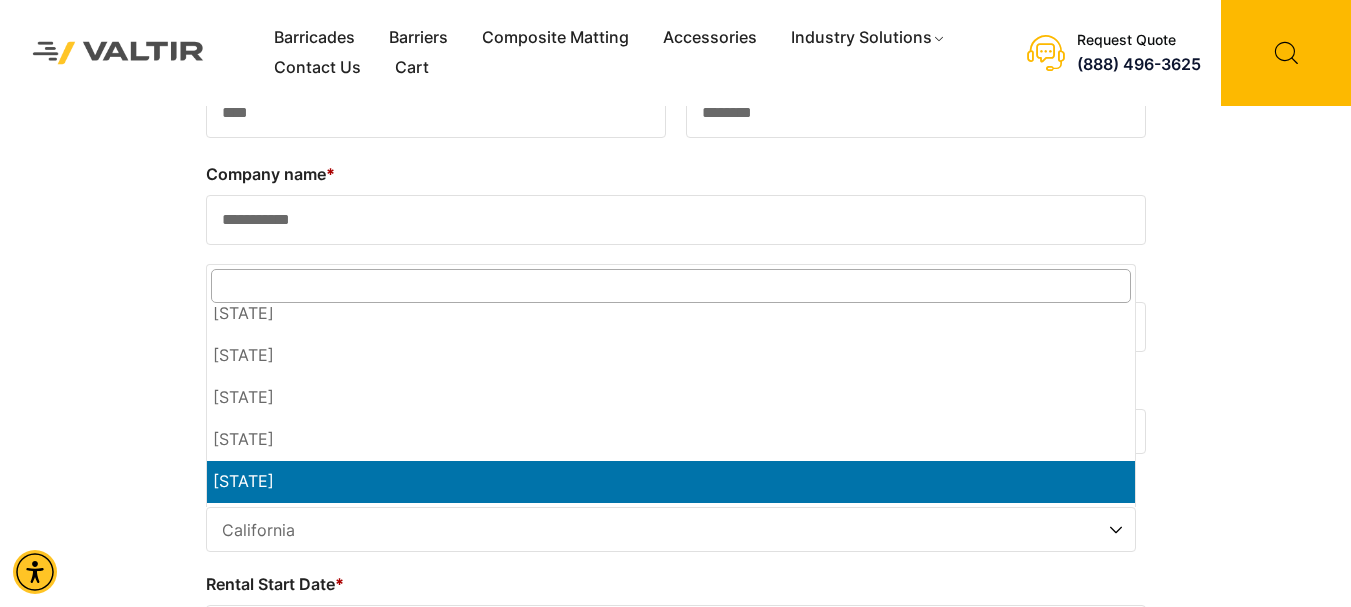 scroll, scrollTop: 910, scrollLeft: 0, axis: vertical 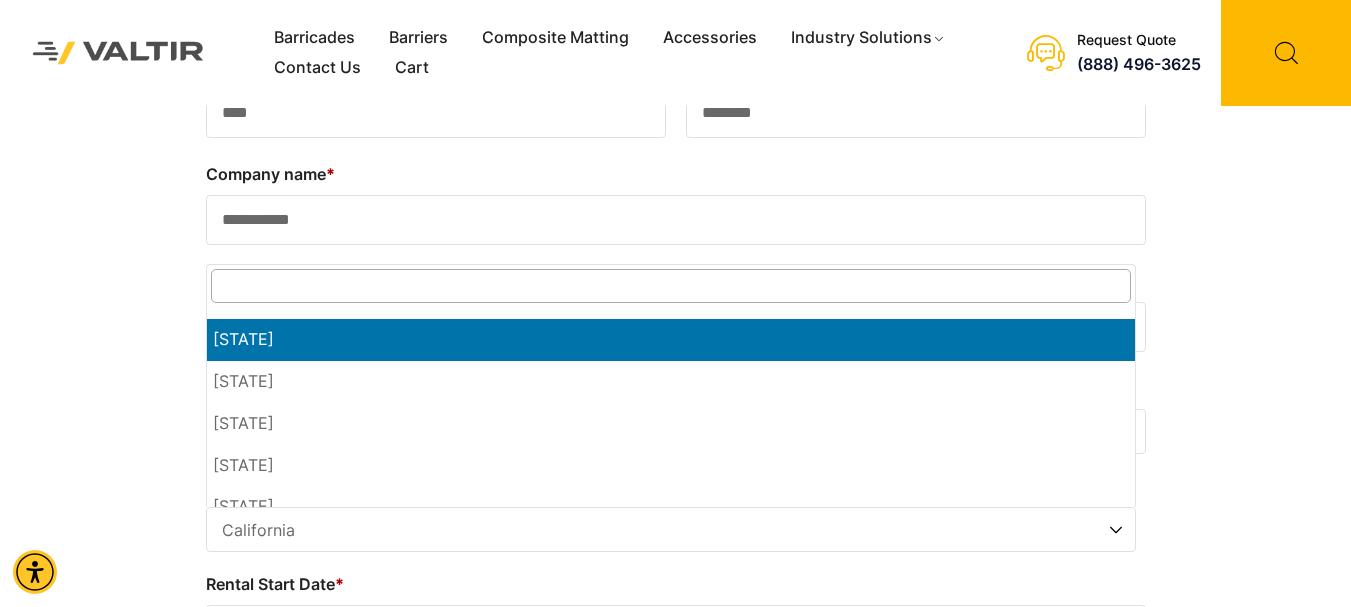 select on "**" 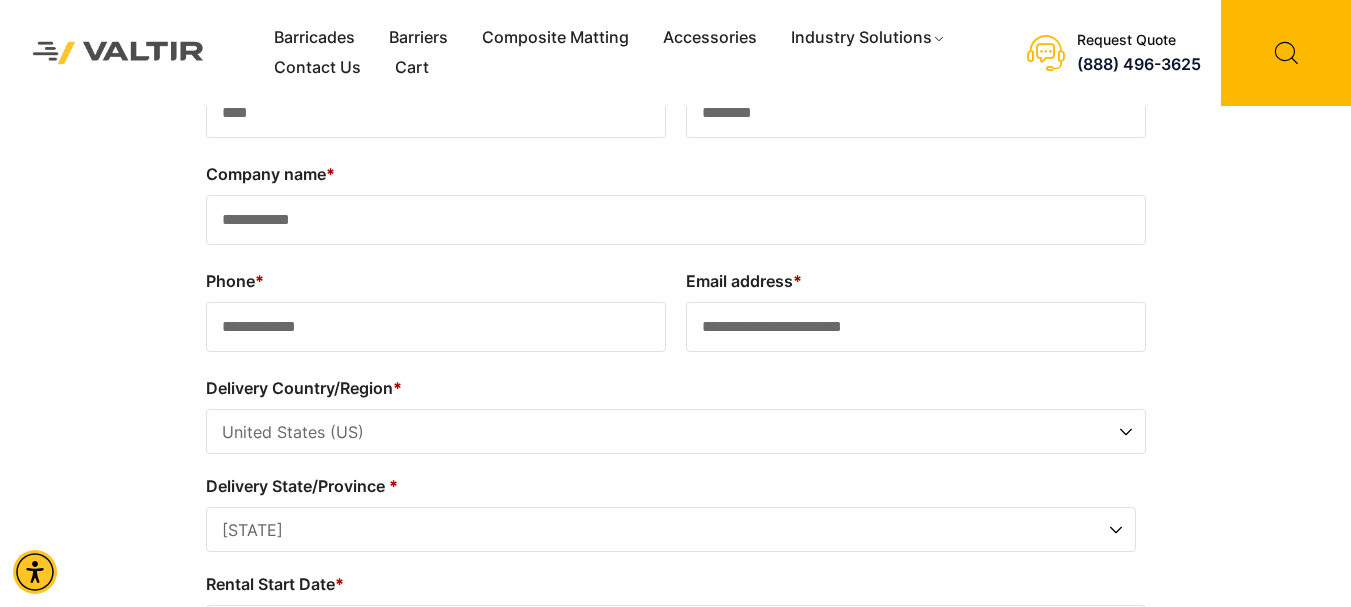 scroll, scrollTop: 300, scrollLeft: 0, axis: vertical 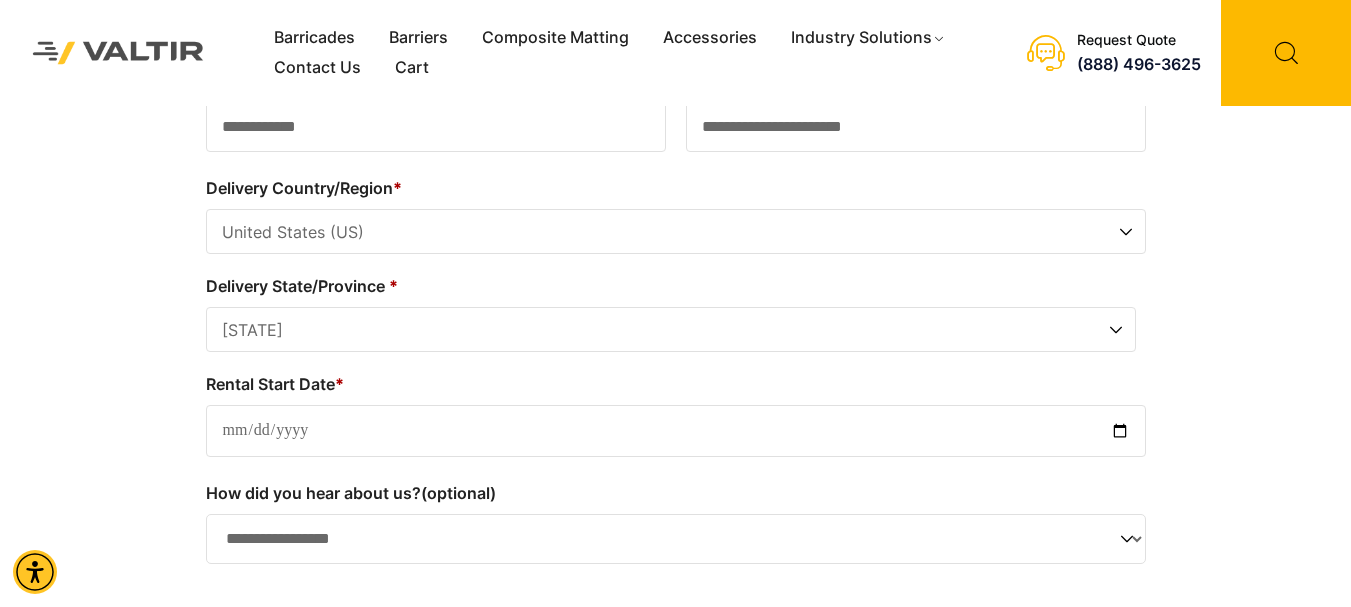 click on "Rental Start Date  *" at bounding box center (676, 431) 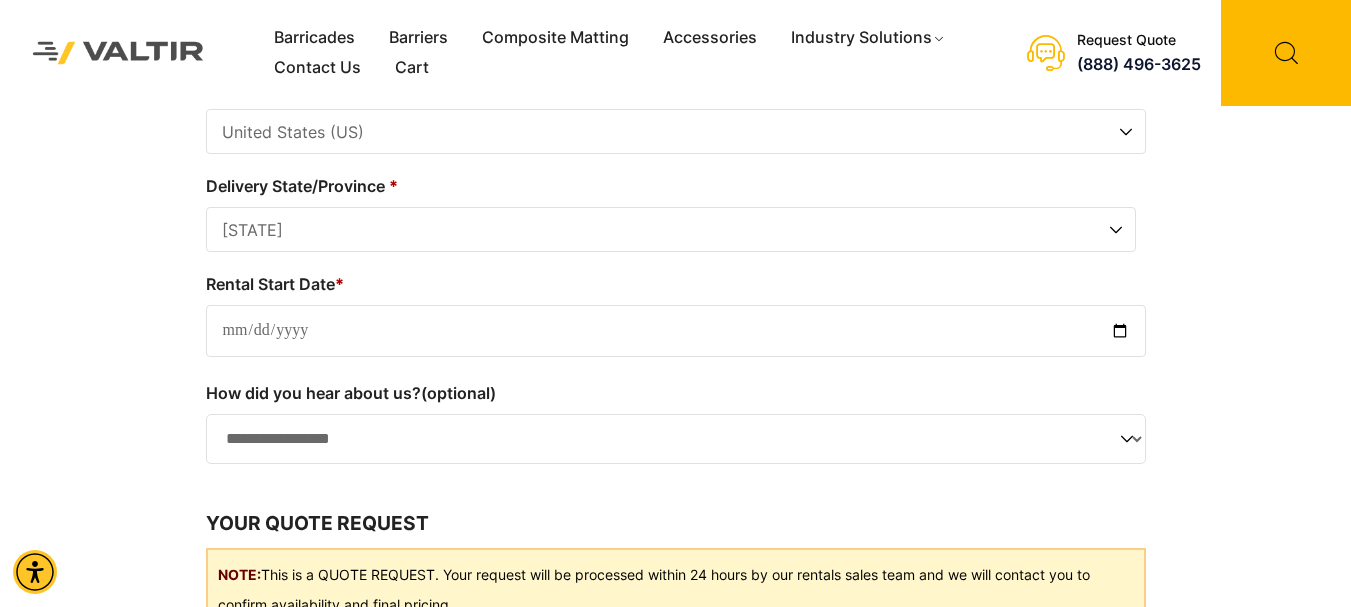scroll, scrollTop: 500, scrollLeft: 0, axis: vertical 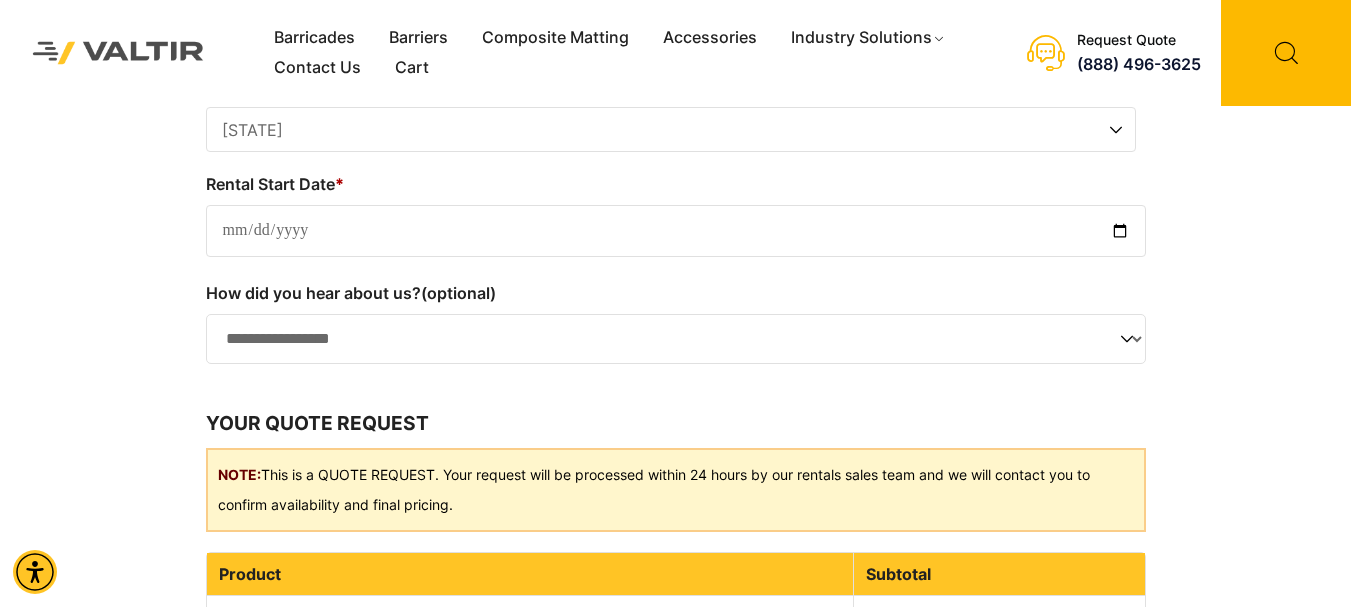 click on "**********" at bounding box center (676, 339) 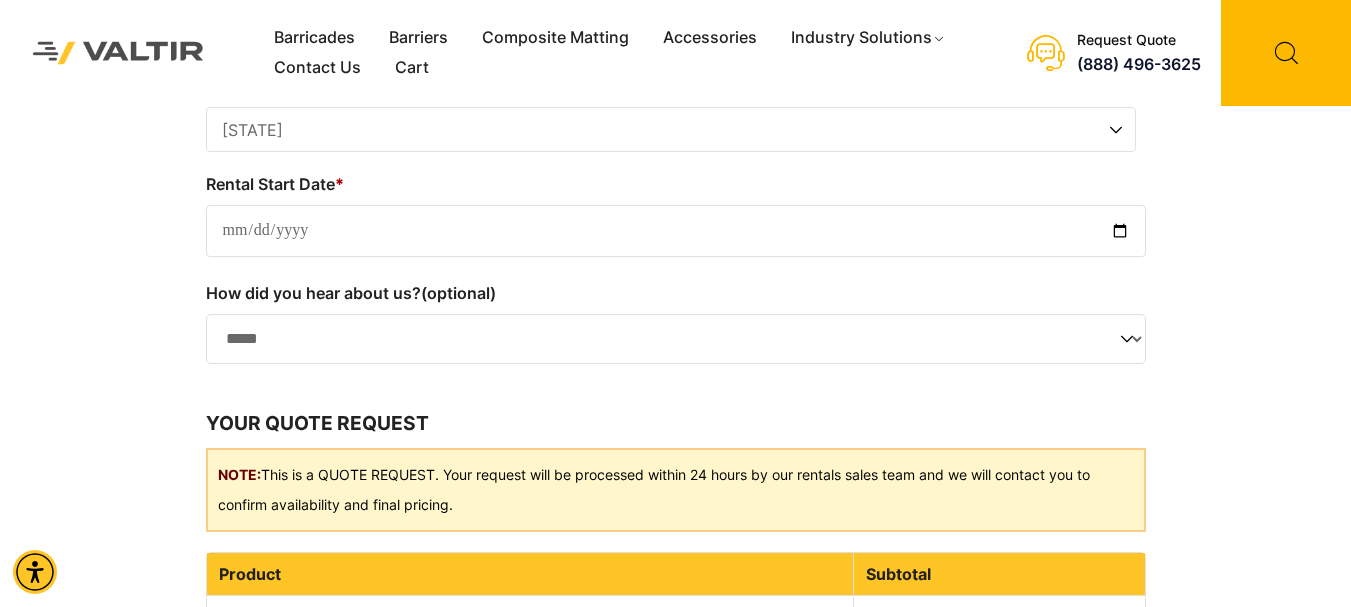 click on "**********" at bounding box center [676, 339] 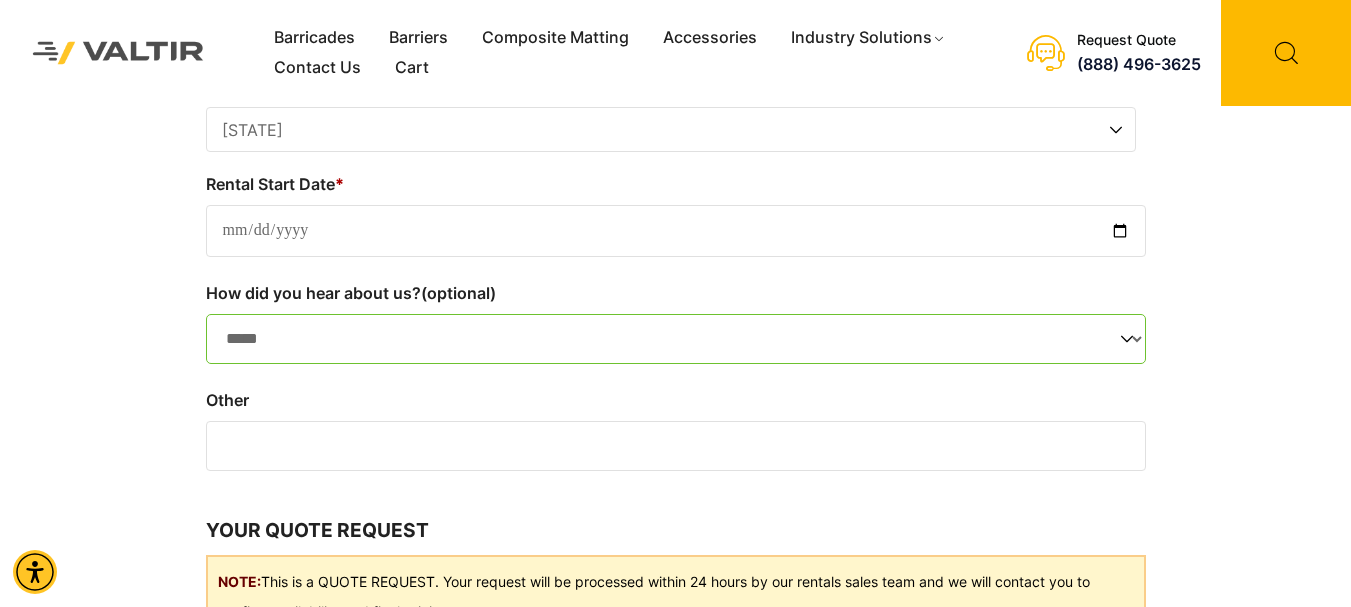 click at bounding box center (676, 446) 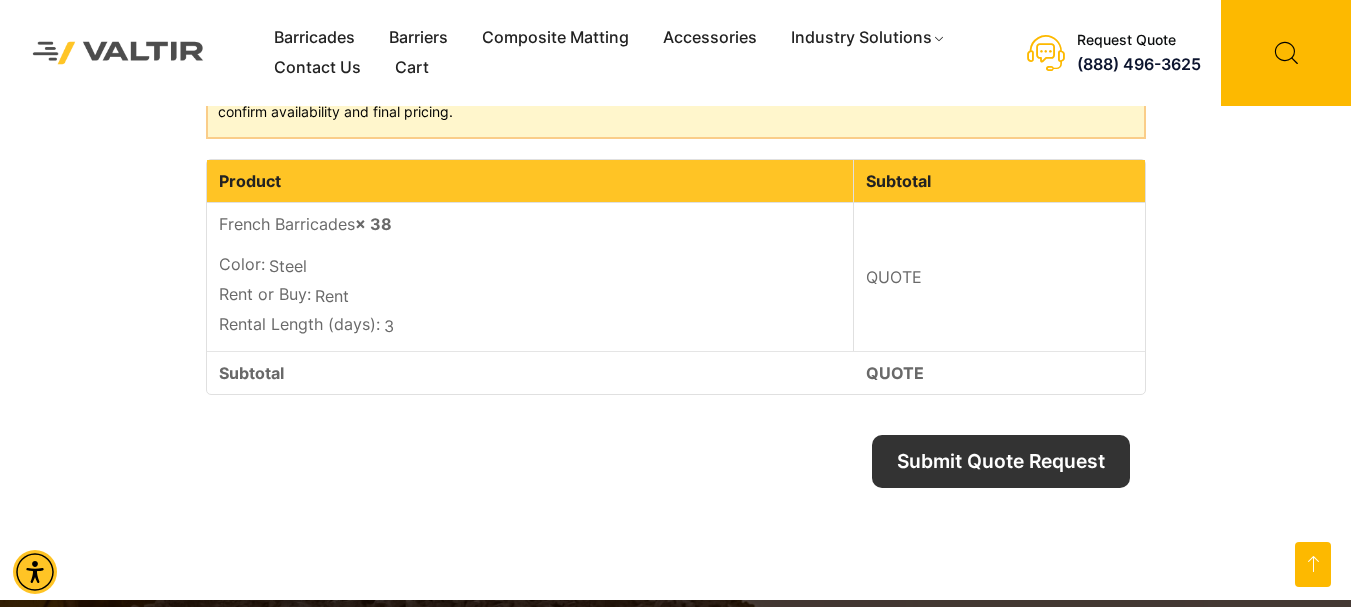 scroll, scrollTop: 1100, scrollLeft: 0, axis: vertical 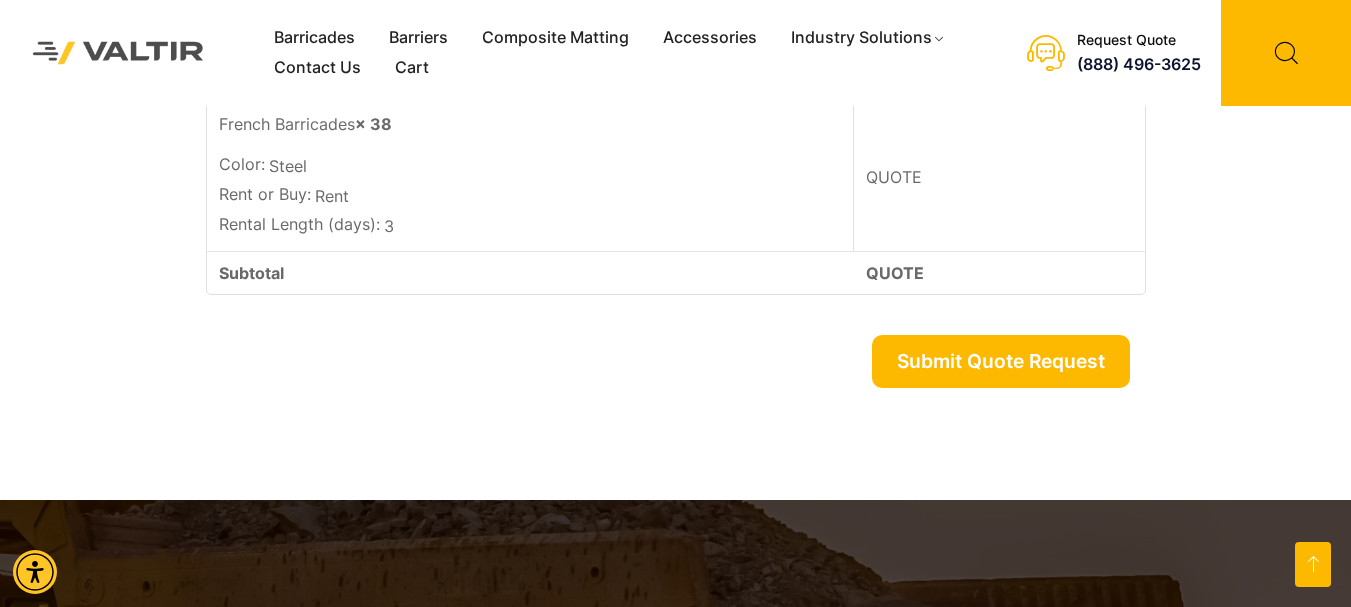 type on "**********" 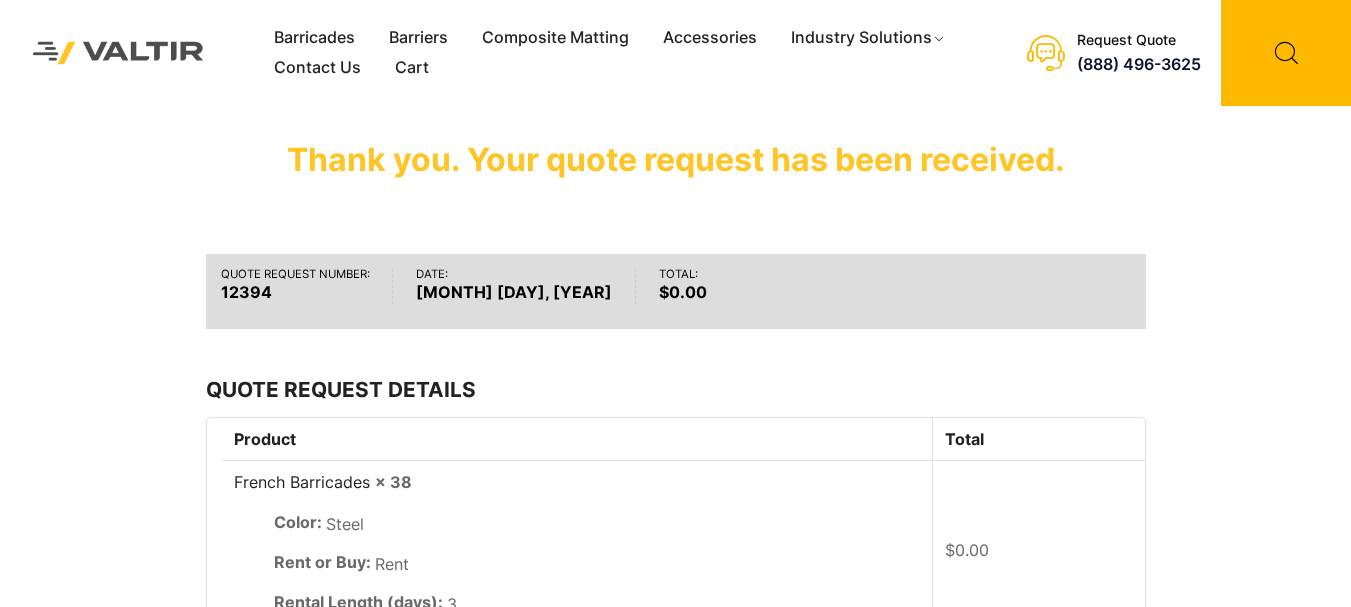 scroll, scrollTop: 0, scrollLeft: 0, axis: both 